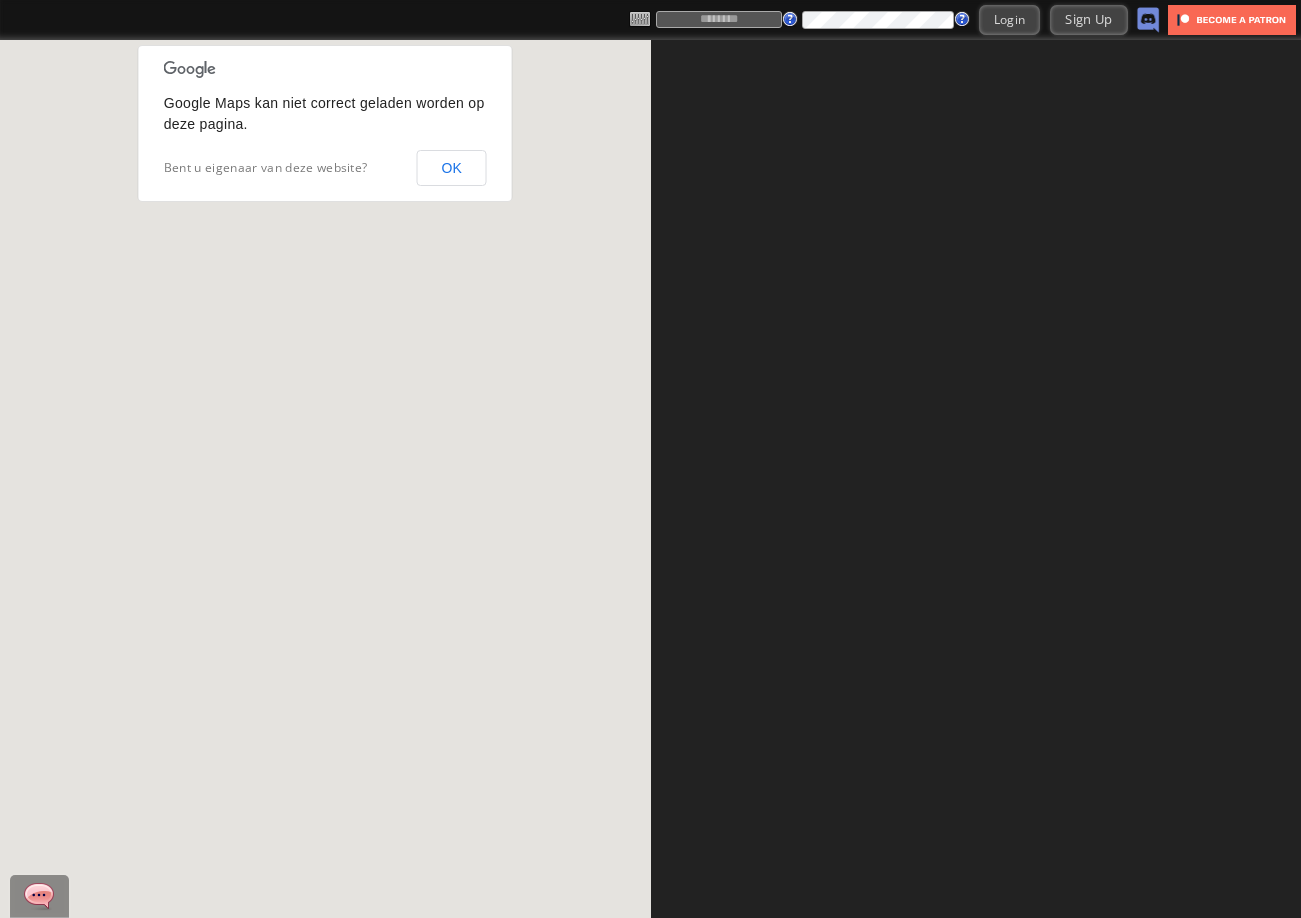 scroll, scrollTop: 0, scrollLeft: 0, axis: both 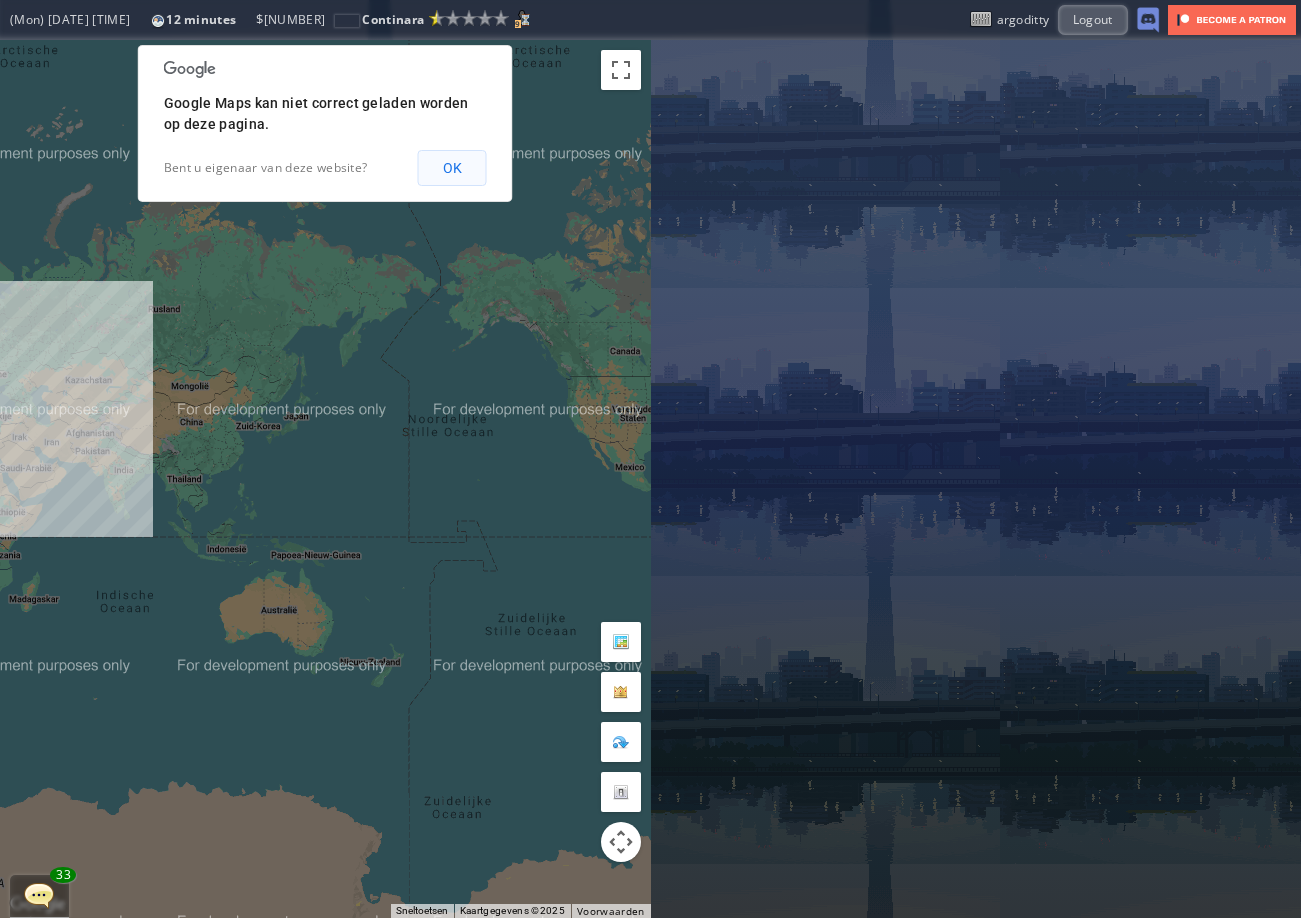 click on "OK" at bounding box center (452, 168) 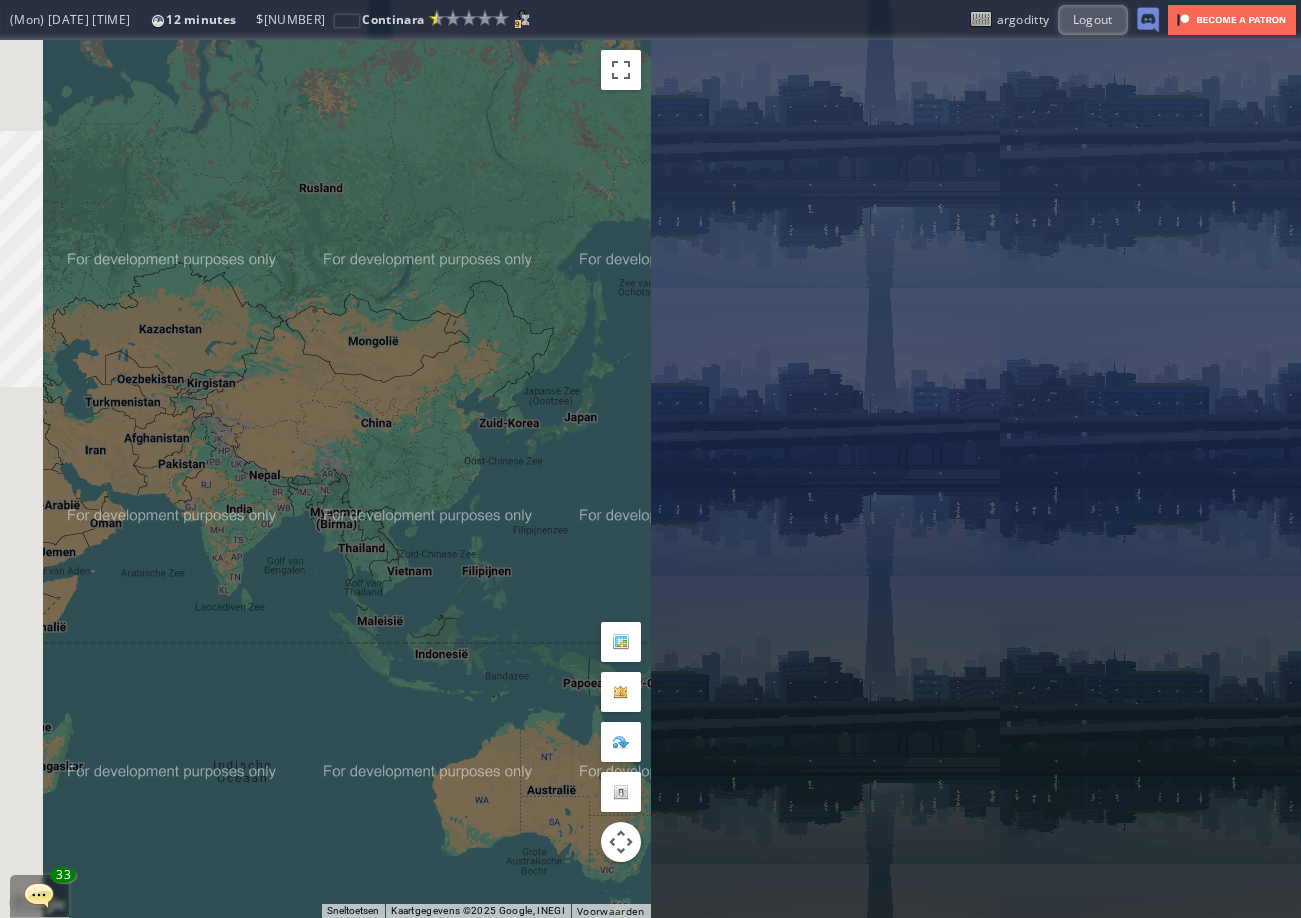 drag, startPoint x: 148, startPoint y: 377, endPoint x: 594, endPoint y: 372, distance: 446.028 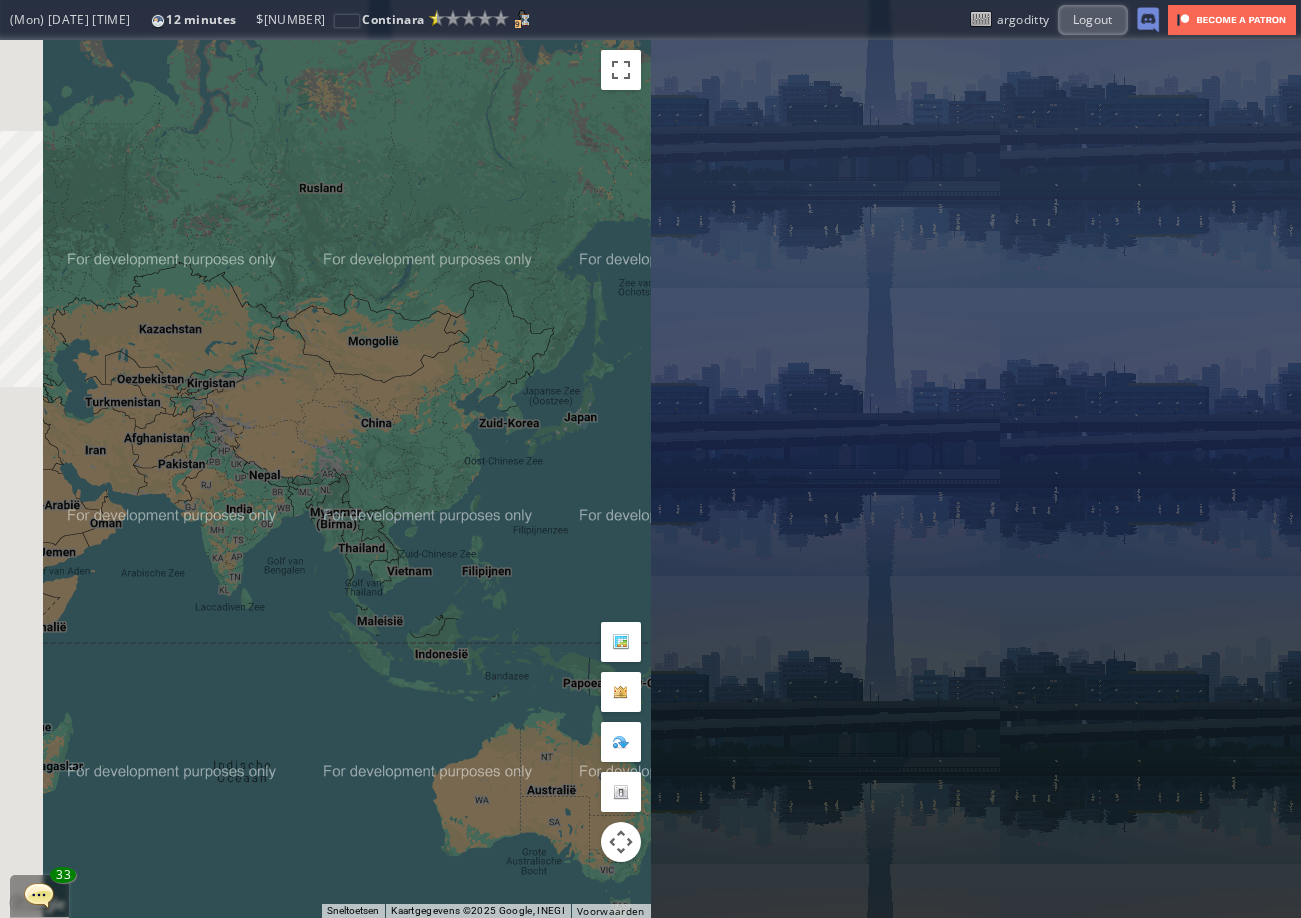 click on "Druk op de pijltoetsen om te navigeren." at bounding box center [325, 479] 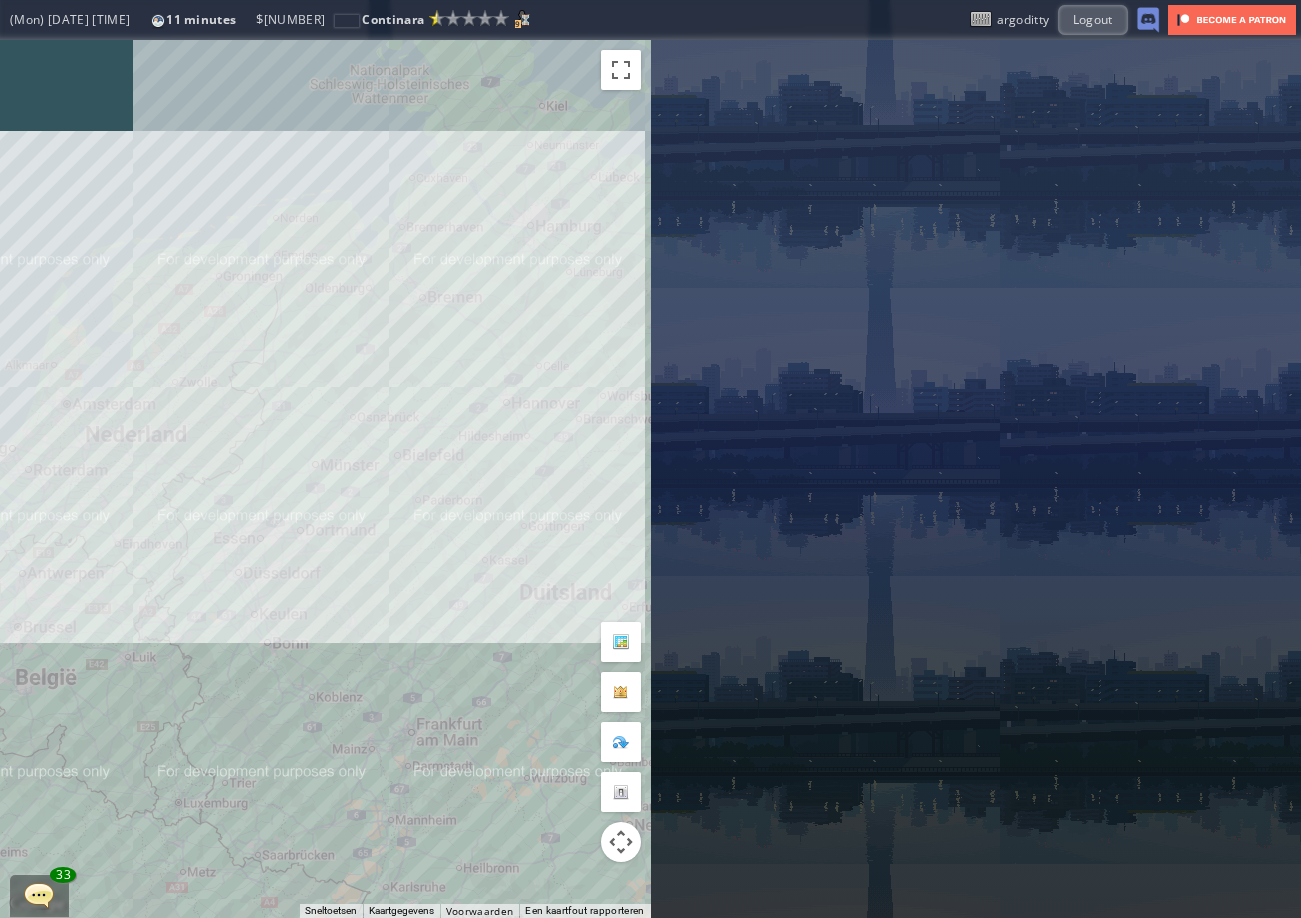 drag, startPoint x: 403, startPoint y: 463, endPoint x: 369, endPoint y: 612, distance: 152.82997 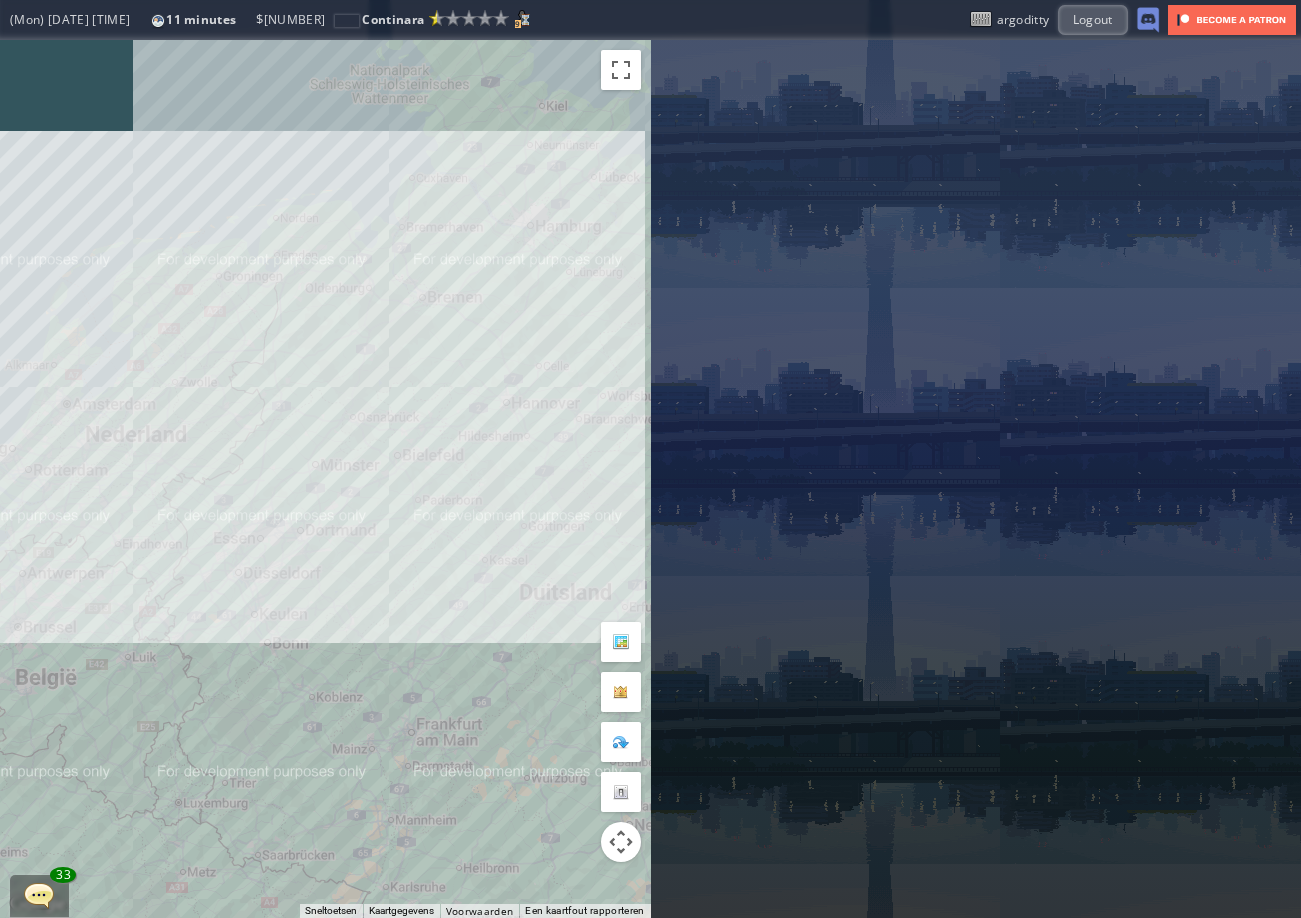 click on "Druk op de pijltoetsen om te navigeren." at bounding box center (325, 479) 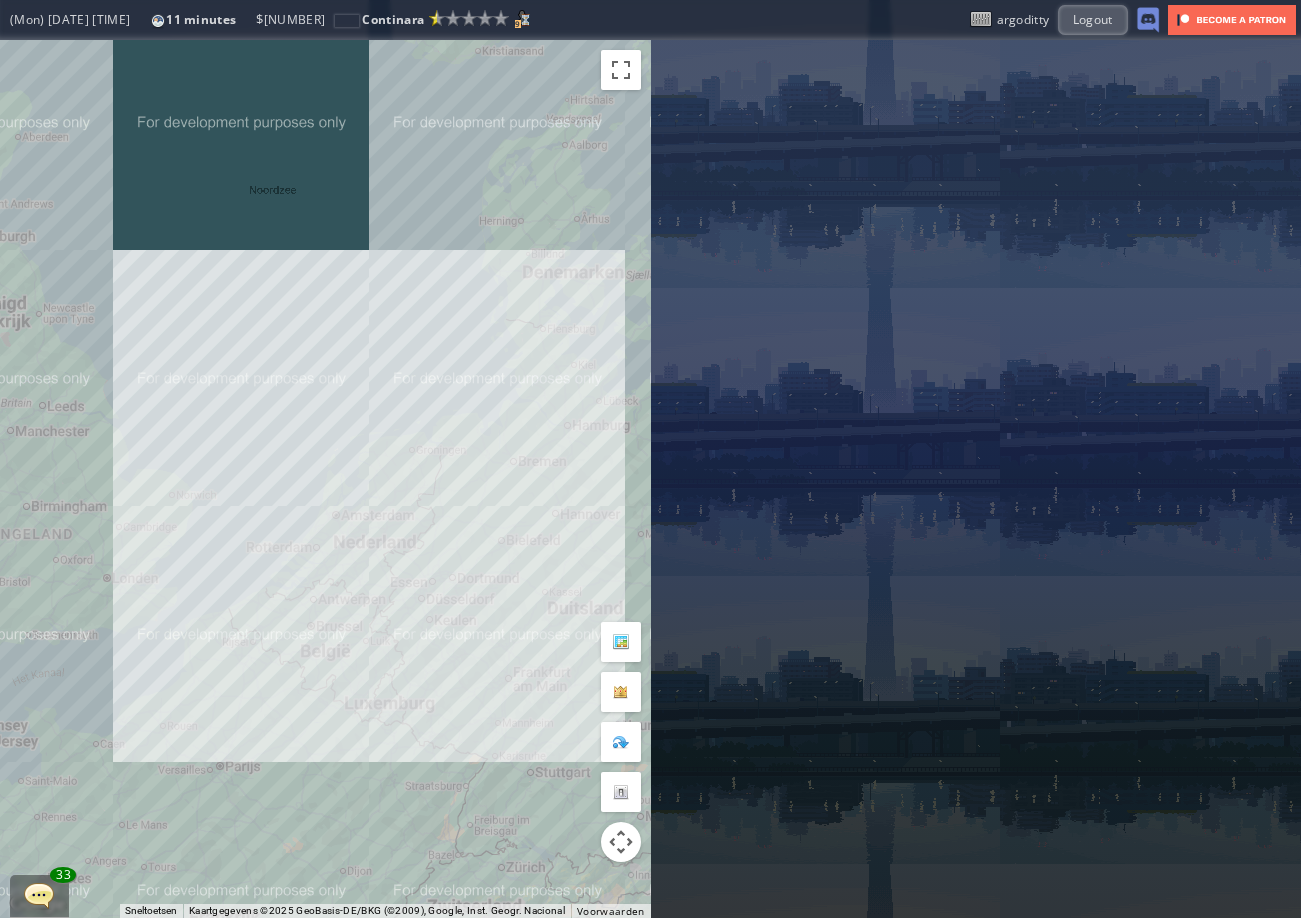 drag, startPoint x: 256, startPoint y: 282, endPoint x: 369, endPoint y: 351, distance: 132.40091 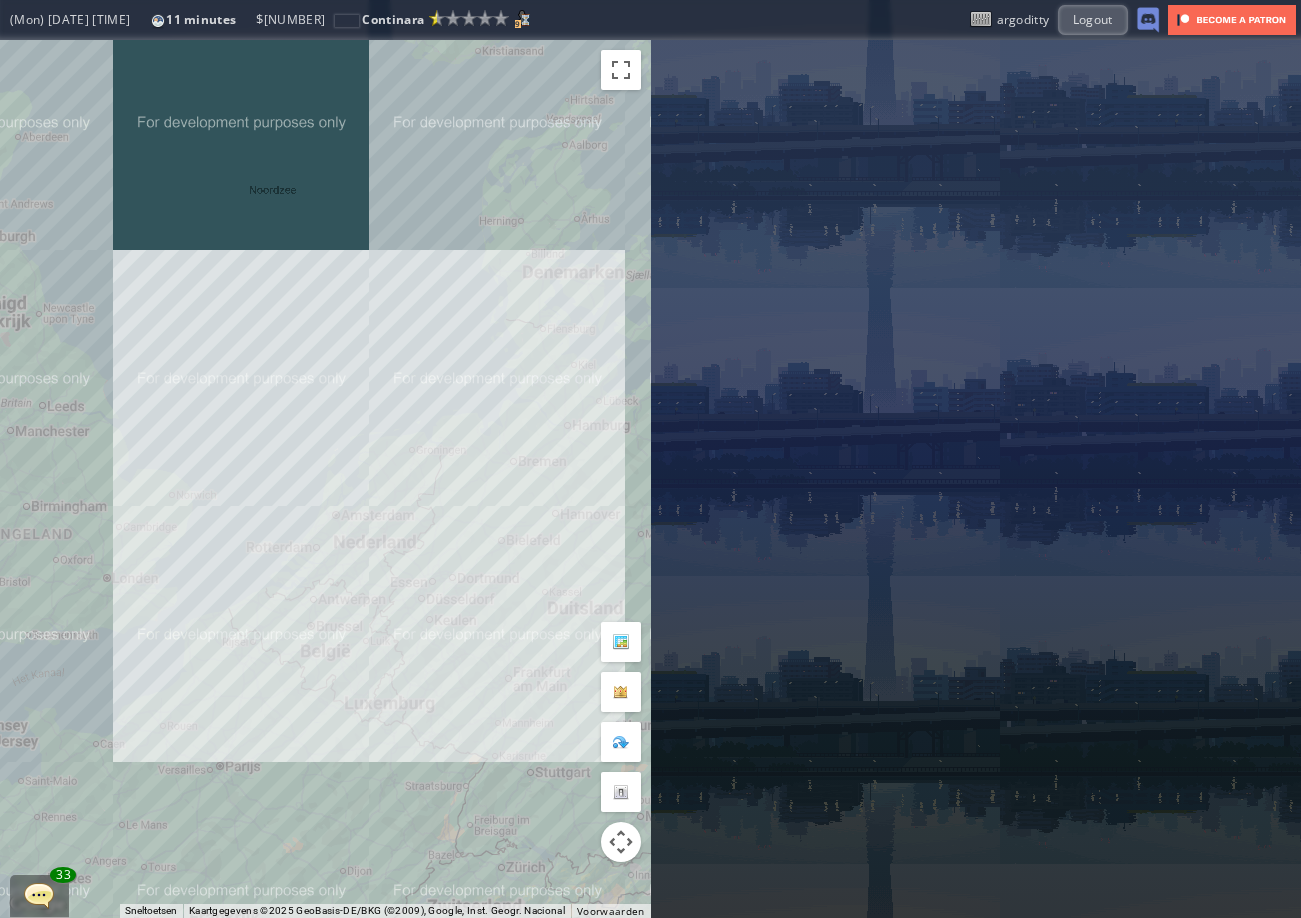 click on "Druk op de pijltoetsen om te navigeren." at bounding box center [325, 479] 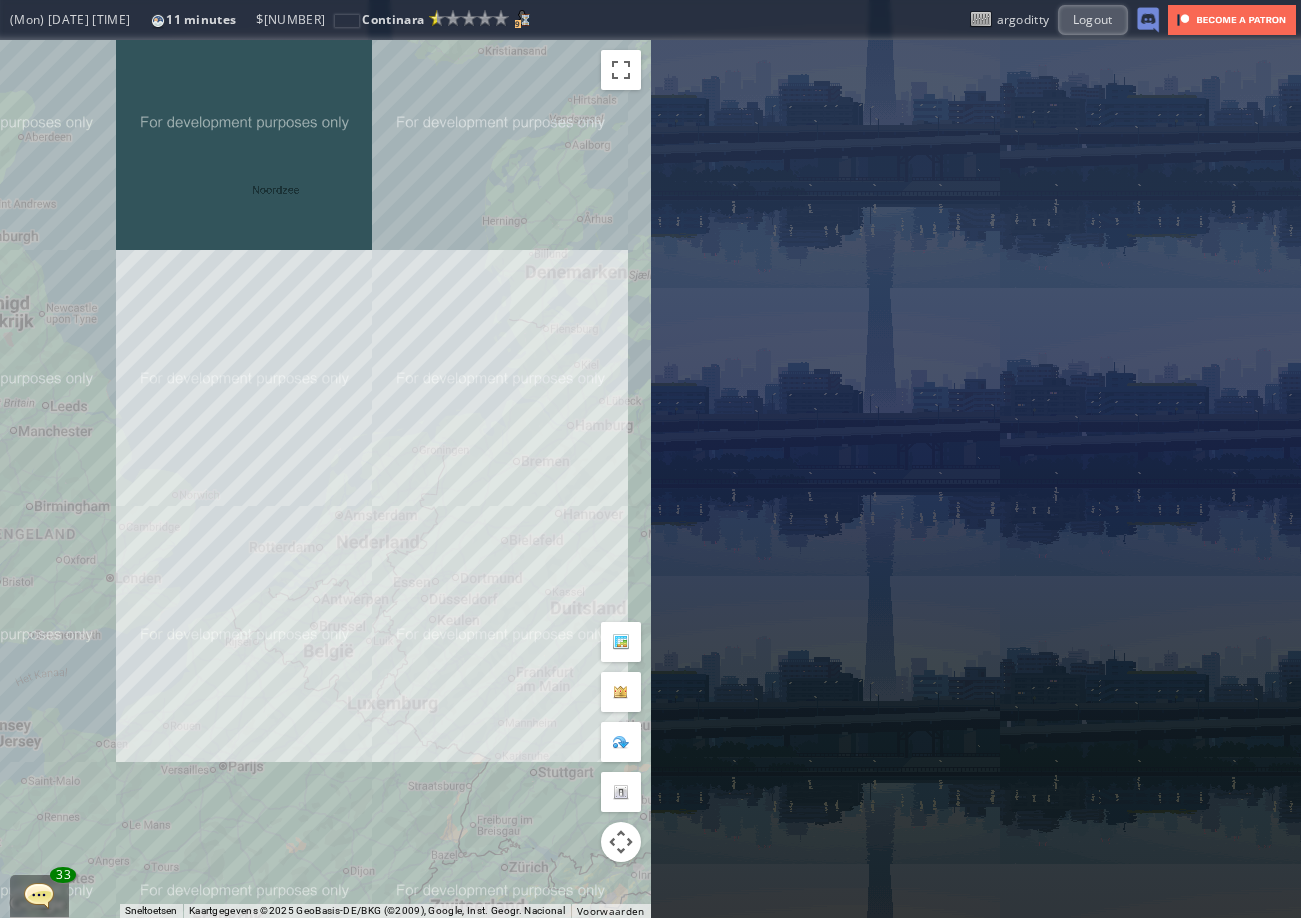 click on "Druk op de pijltoetsen om te navigeren." at bounding box center [325, 479] 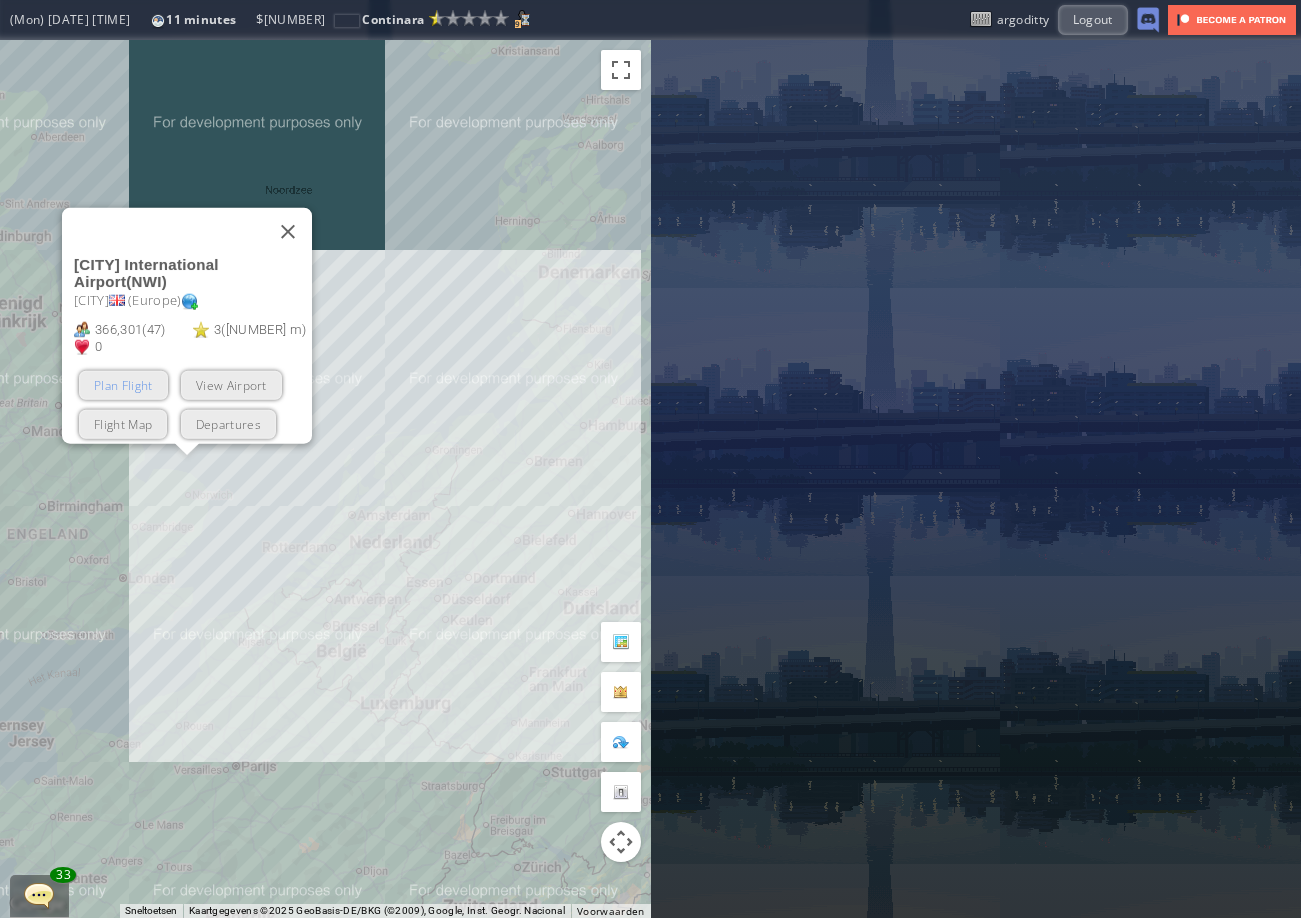 click on "Plan Flight" at bounding box center (123, 385) 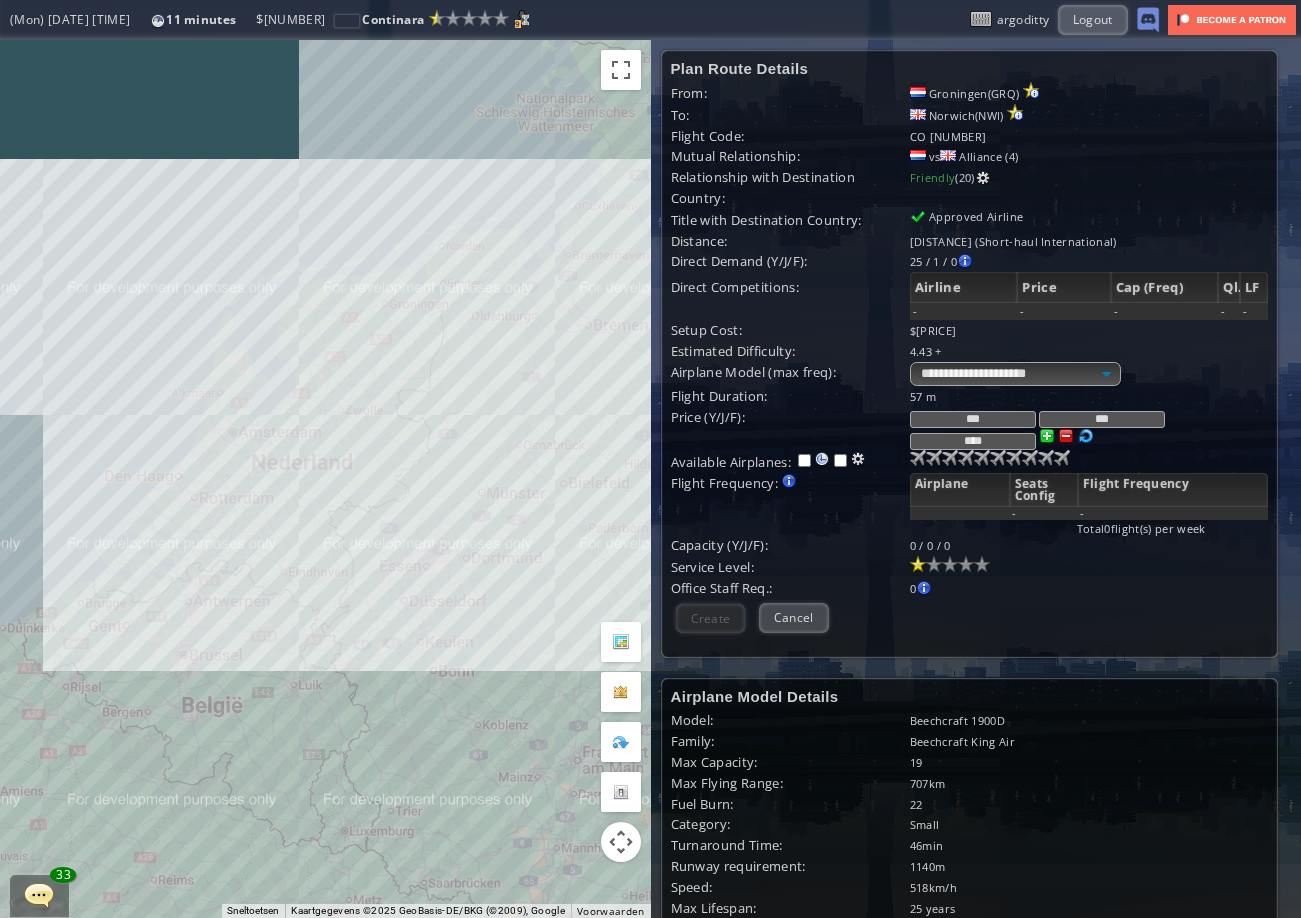 drag, startPoint x: 346, startPoint y: 489, endPoint x: 305, endPoint y: 291, distance: 202.2004 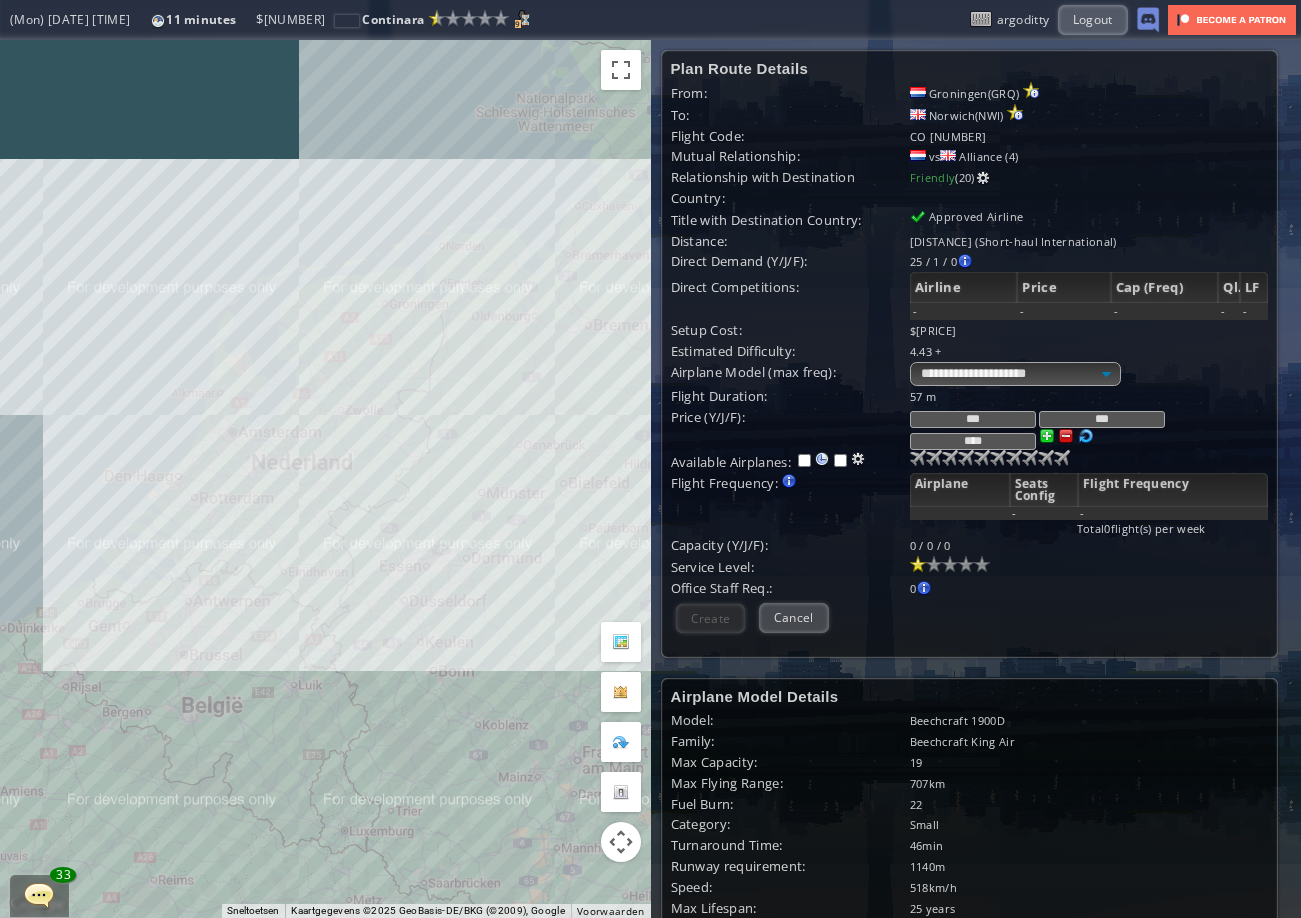click on "Druk op de pijltoetsen om te navigeren." at bounding box center [325, 479] 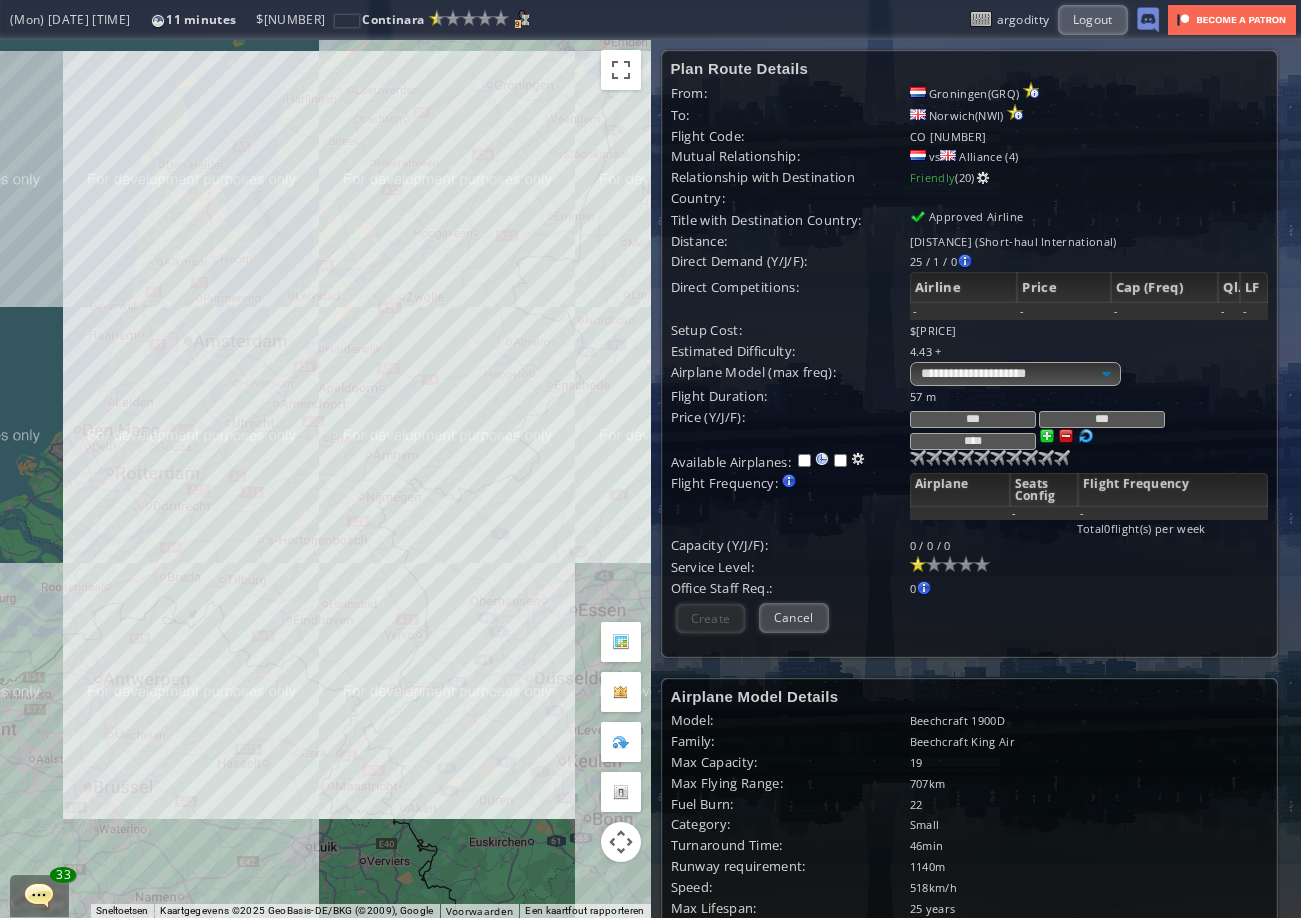 click on "Druk op de pijltoetsen om te navigeren." at bounding box center [325, 479] 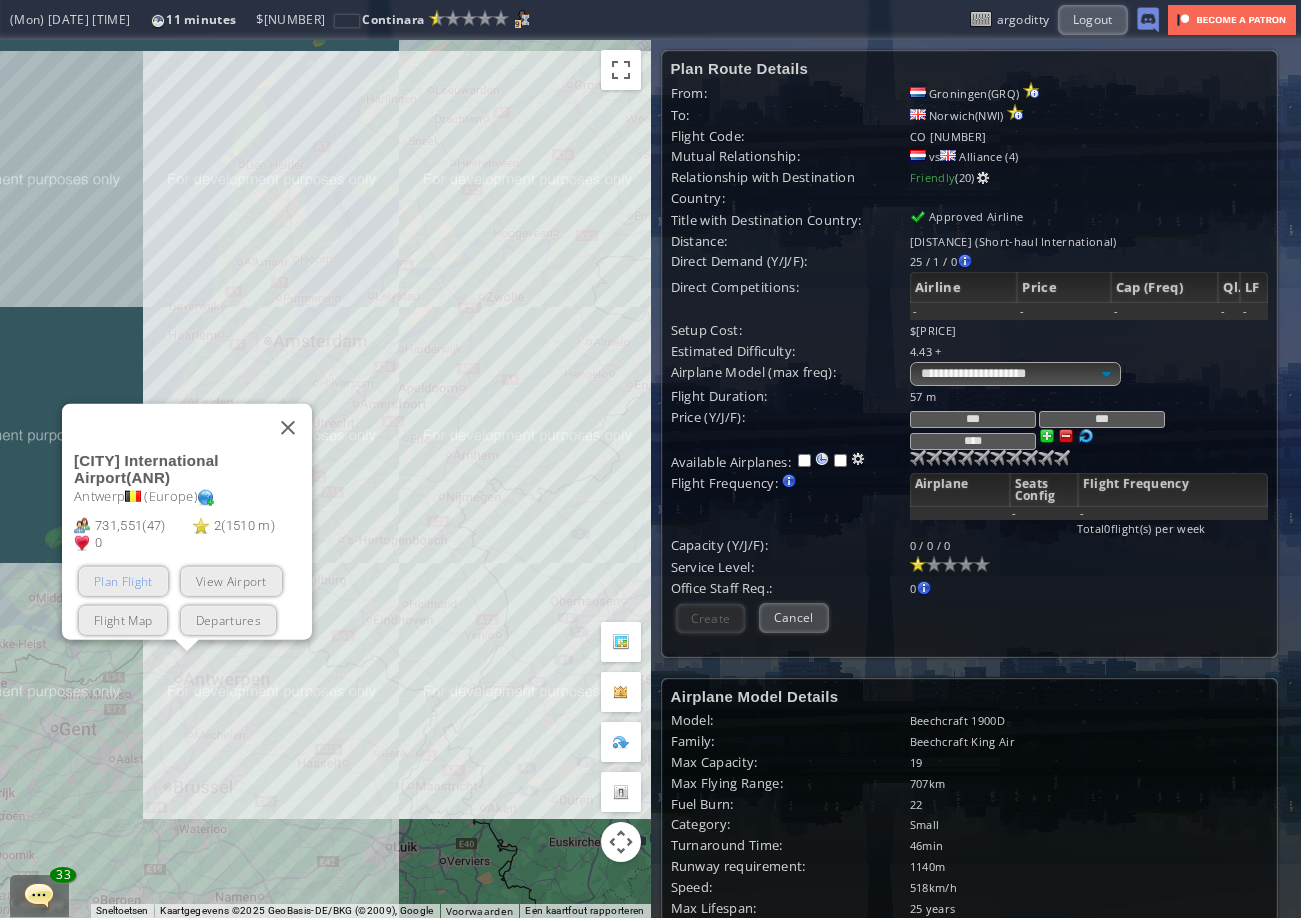 click on "Plan Flight" at bounding box center [123, 581] 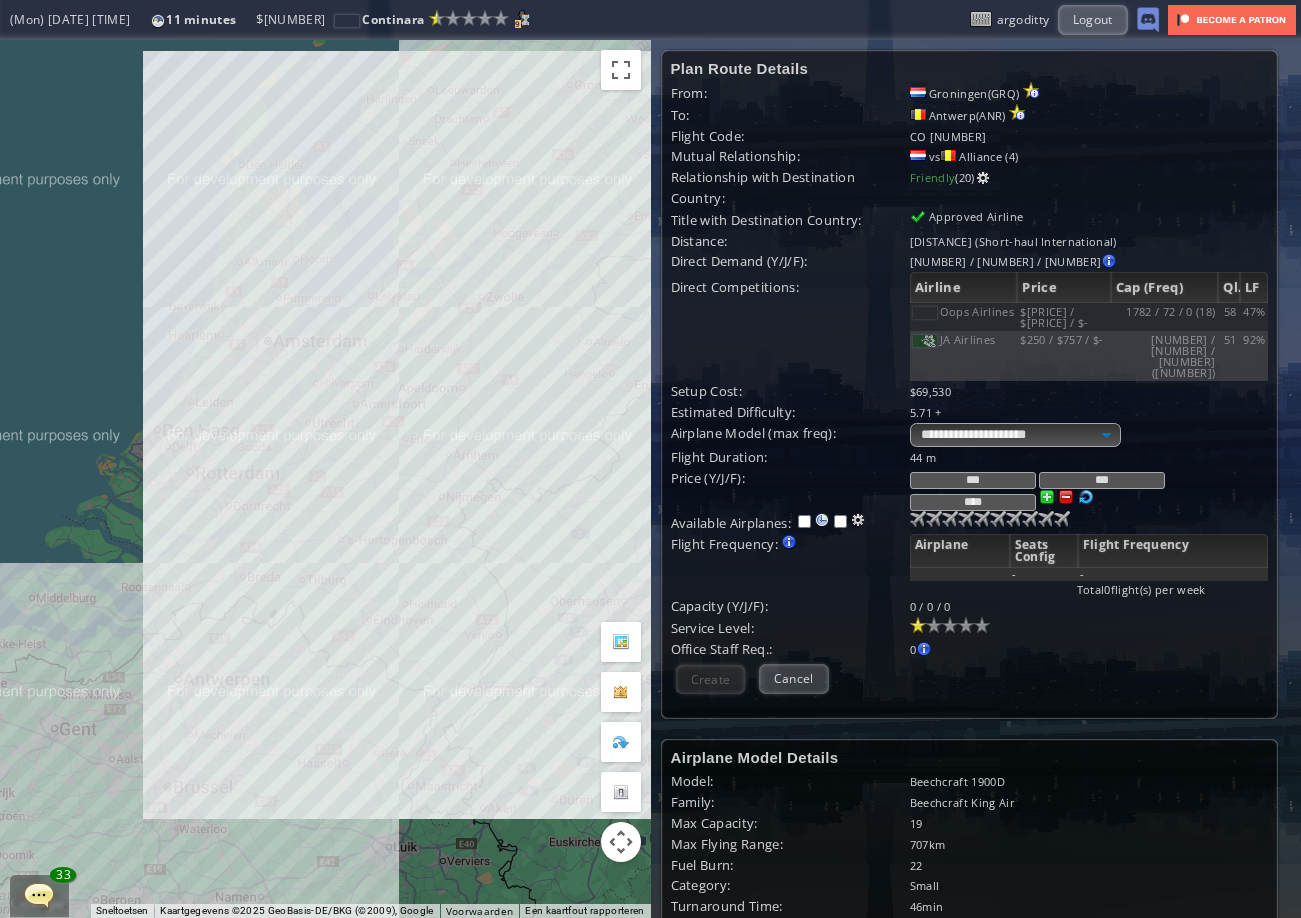 click on "Druk op de pijltoetsen om te navigeren." at bounding box center [325, 479] 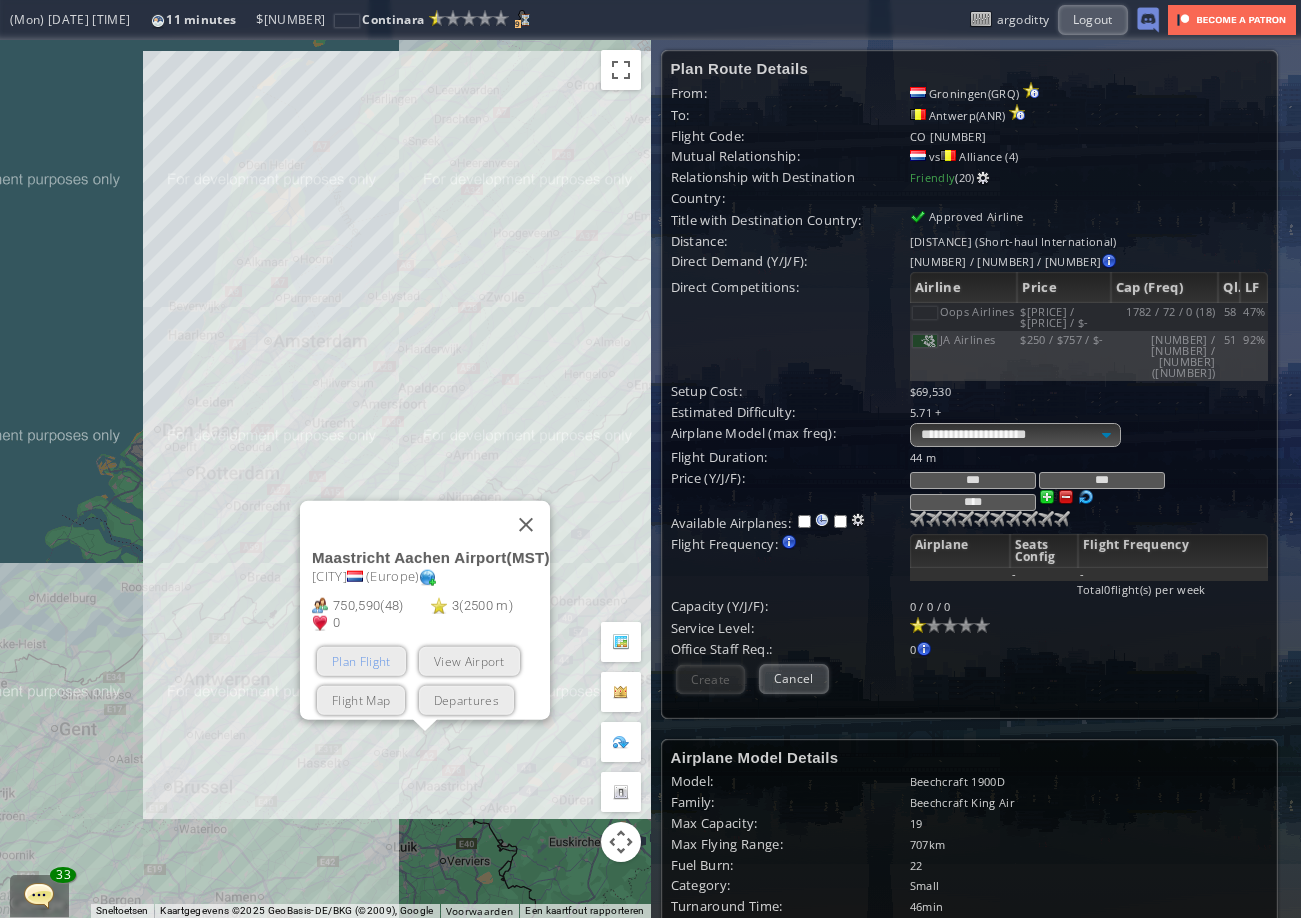 click on "Plan Flight" at bounding box center (361, 661) 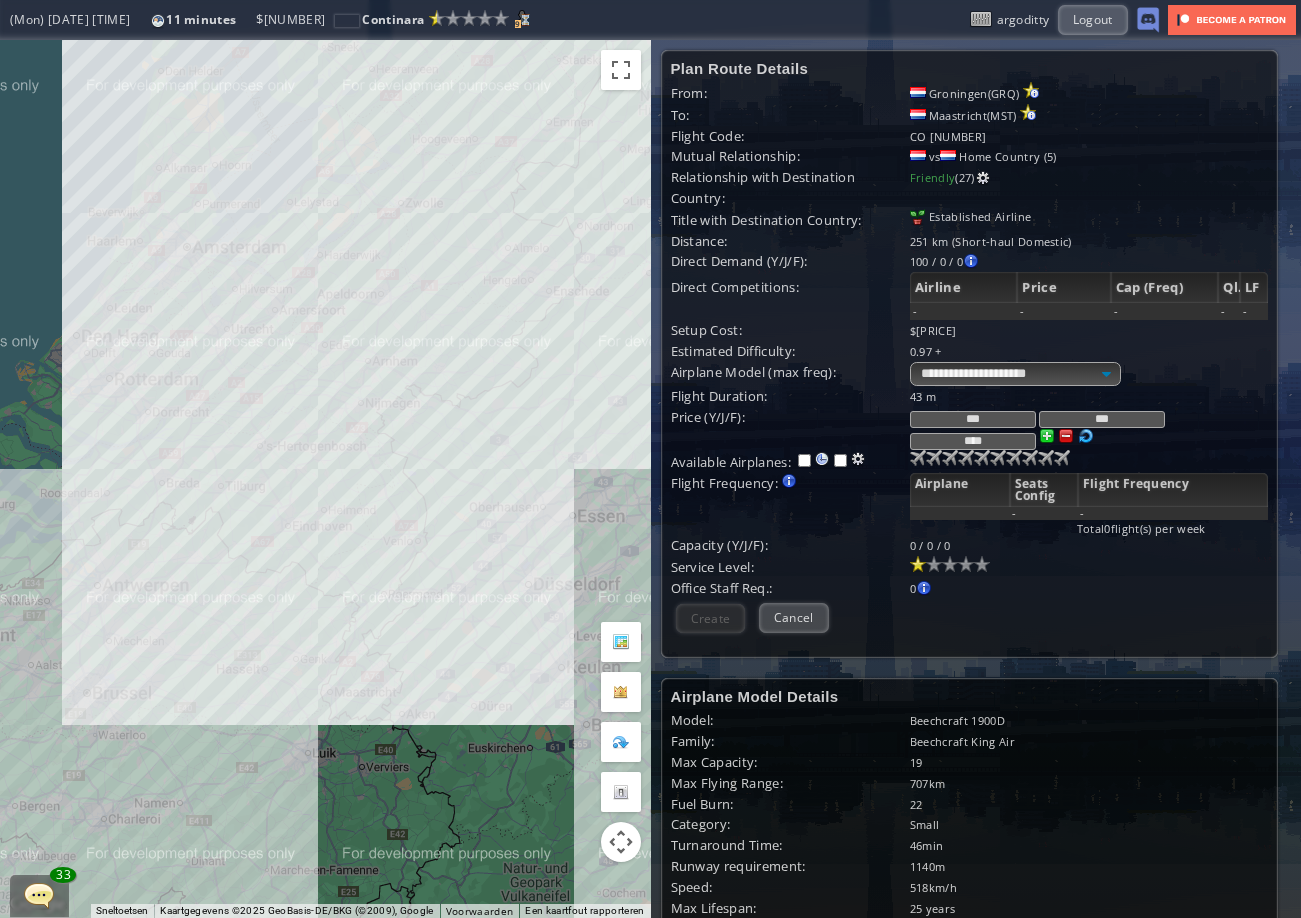 drag, startPoint x: 363, startPoint y: 662, endPoint x: 290, endPoint y: 582, distance: 108.30051 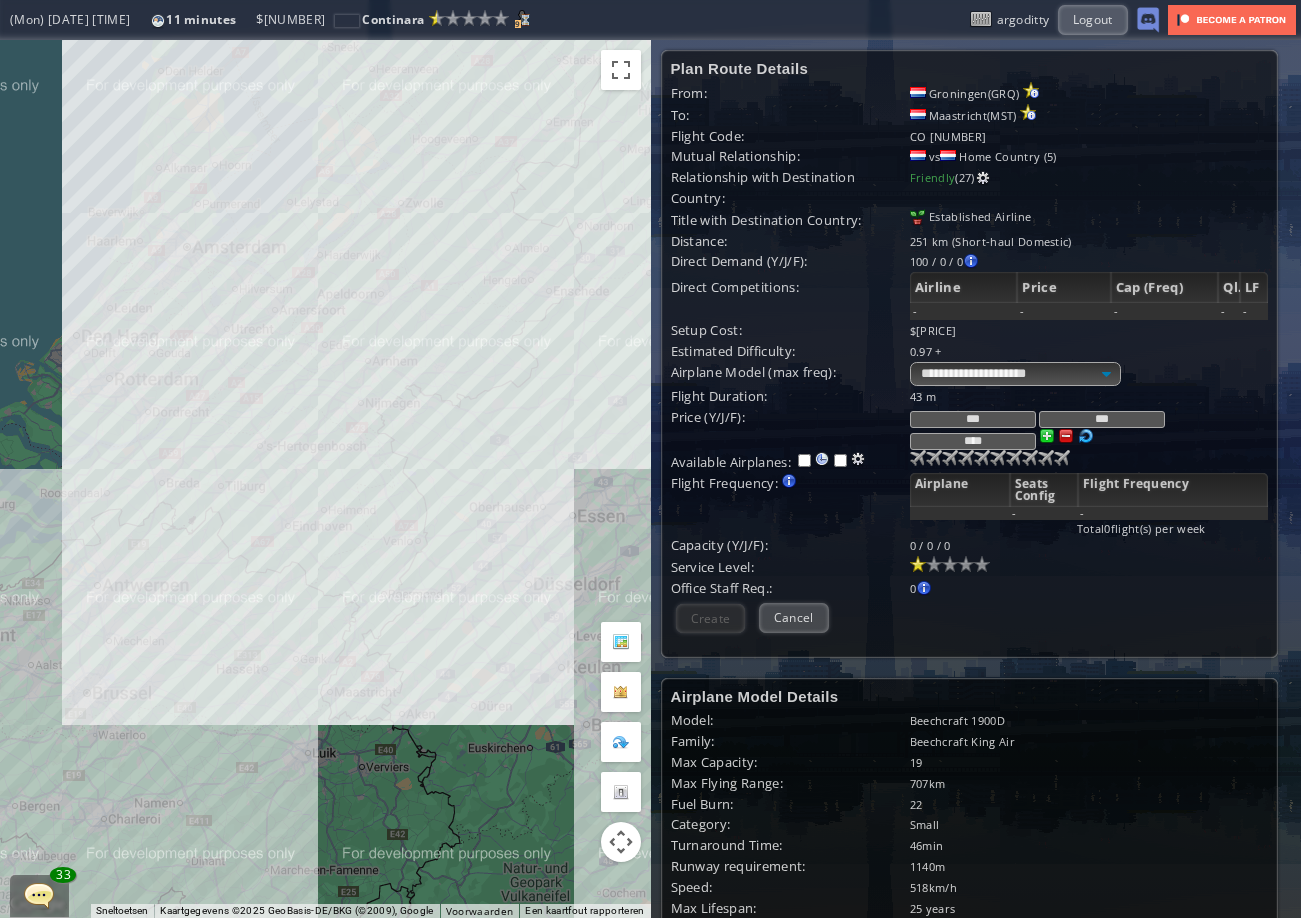 click on "Druk op de pijltoetsen om te navigeren." at bounding box center [325, 479] 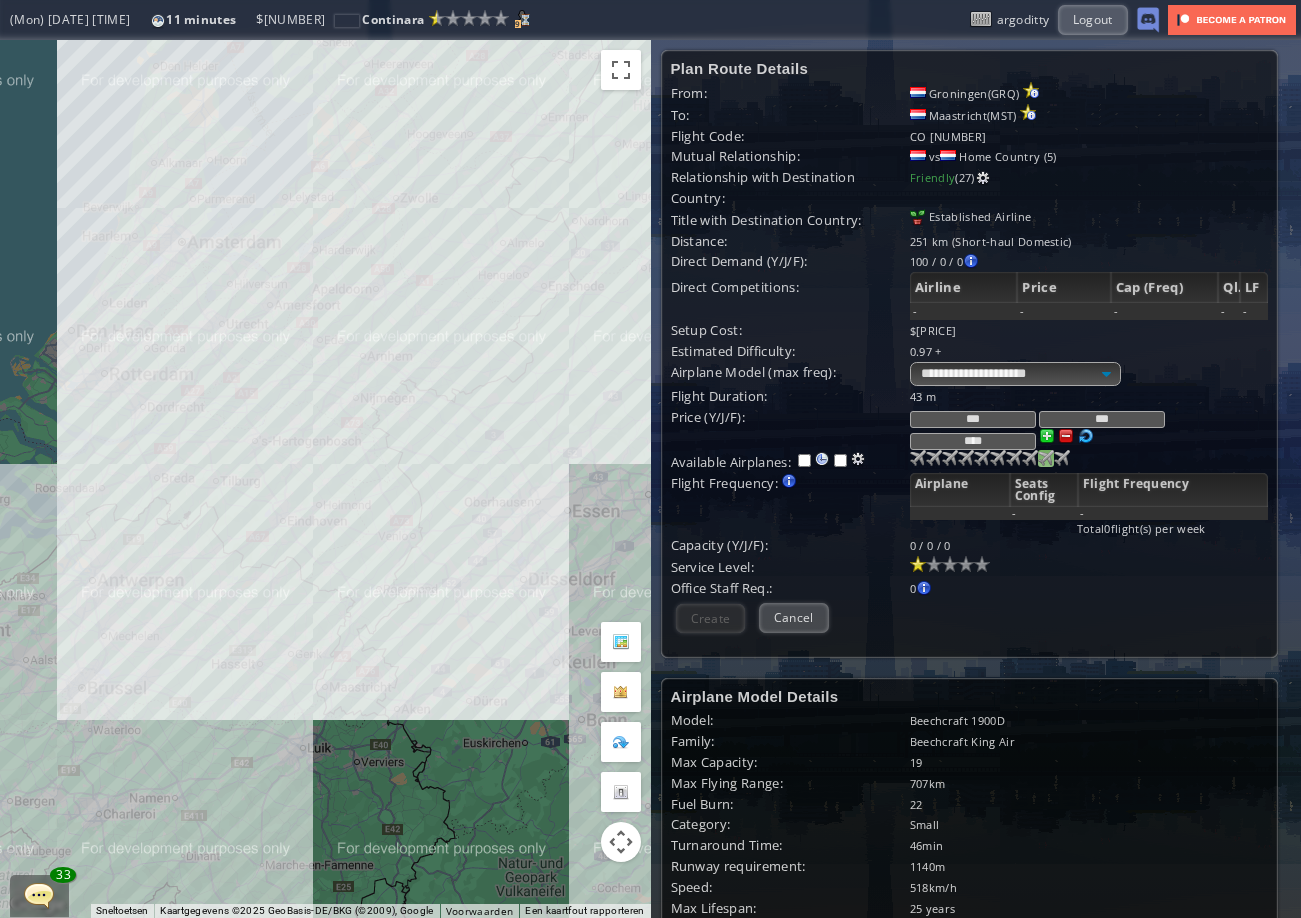 click at bounding box center (918, 458) 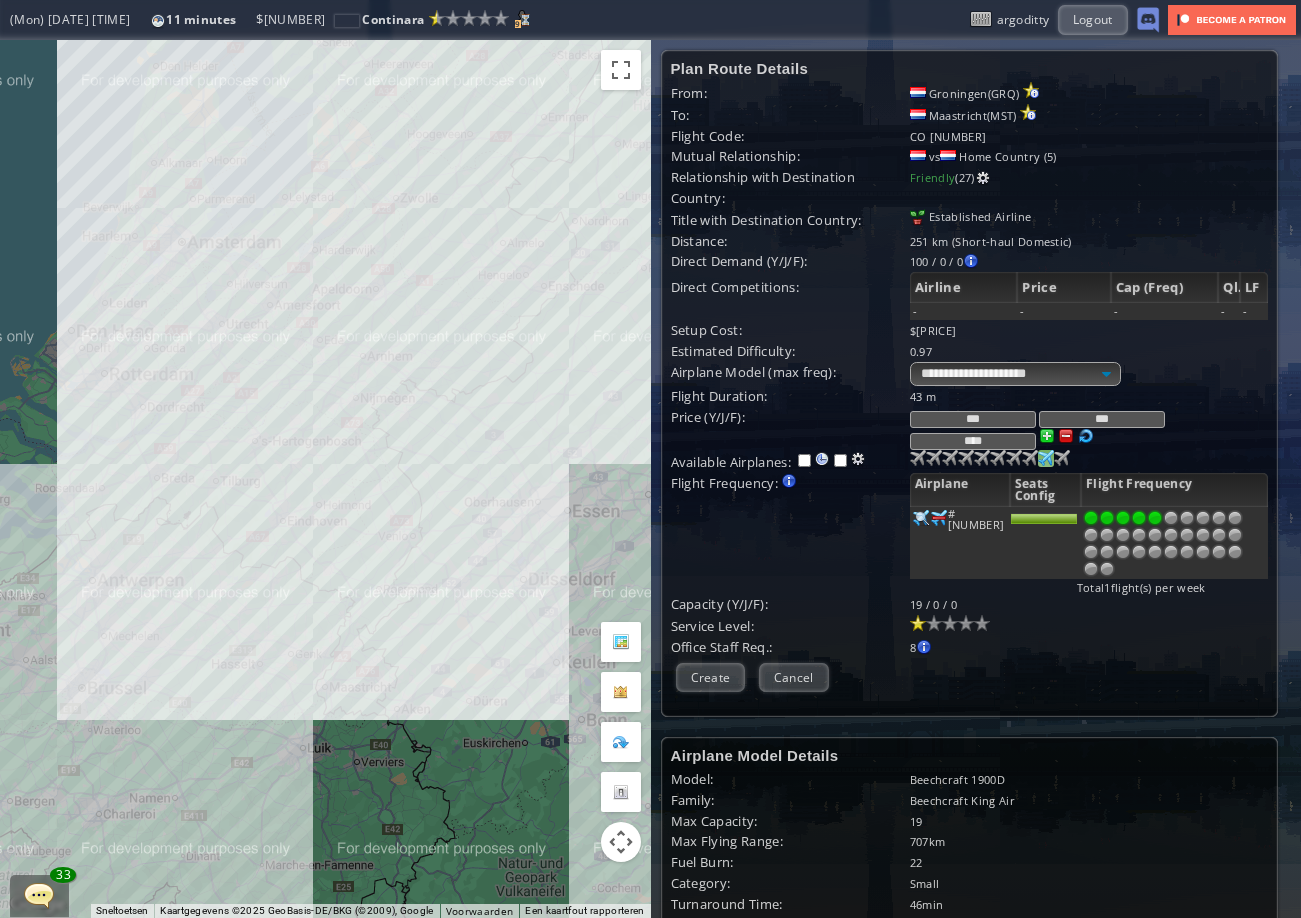 click at bounding box center (1155, 518) 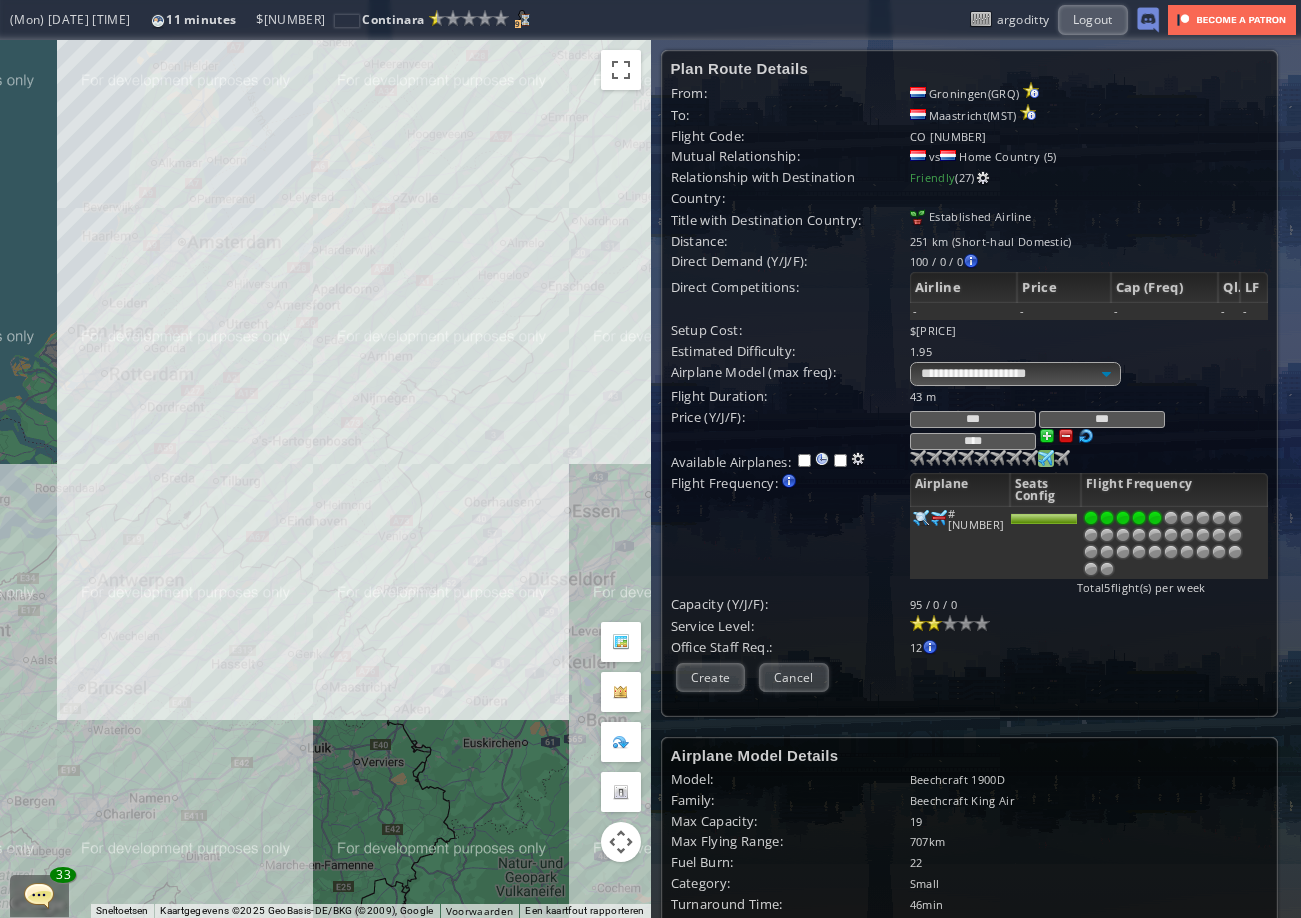 click at bounding box center (934, 623) 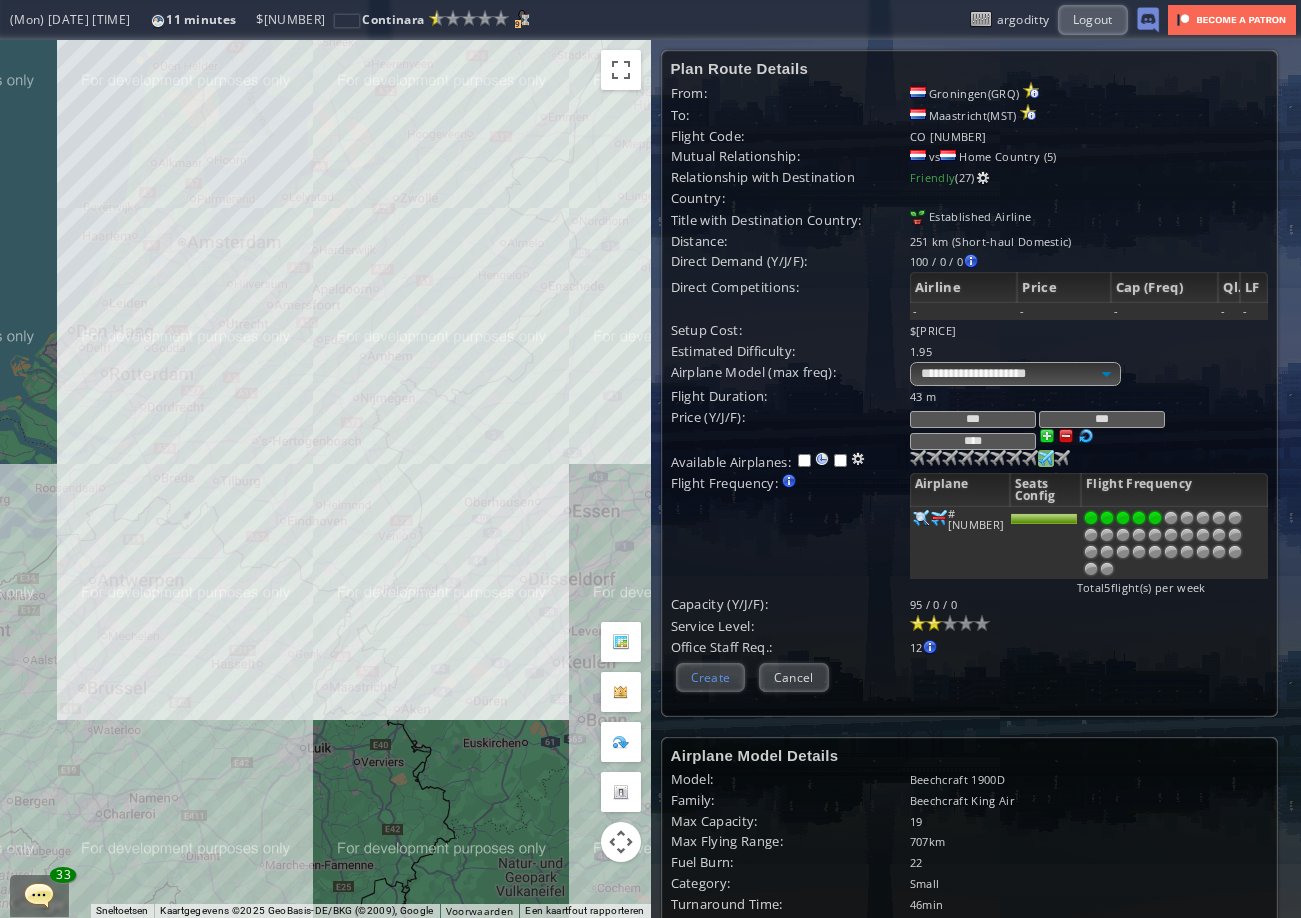 click on "Create" at bounding box center [711, 677] 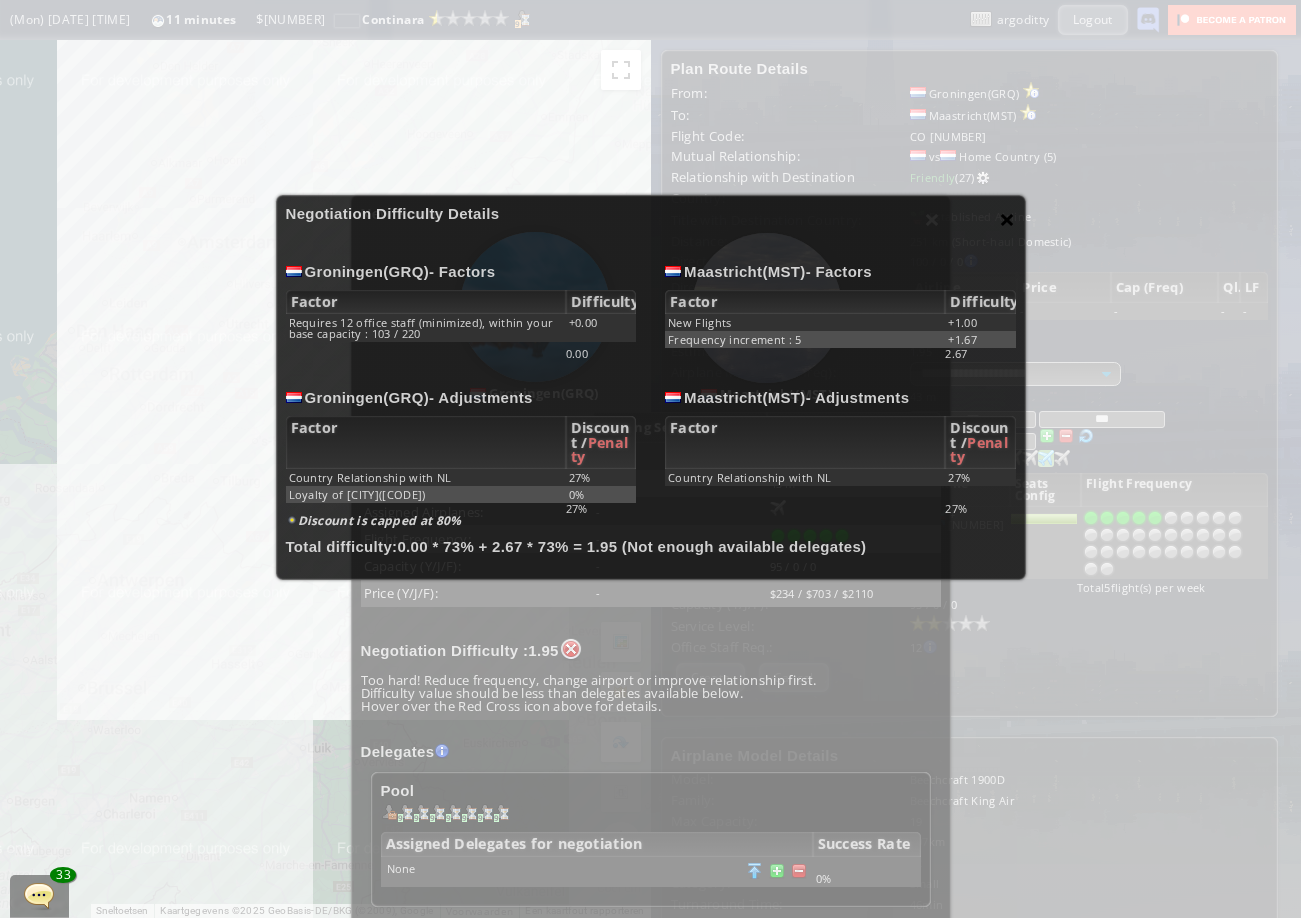 click on "×" at bounding box center [1007, 219] 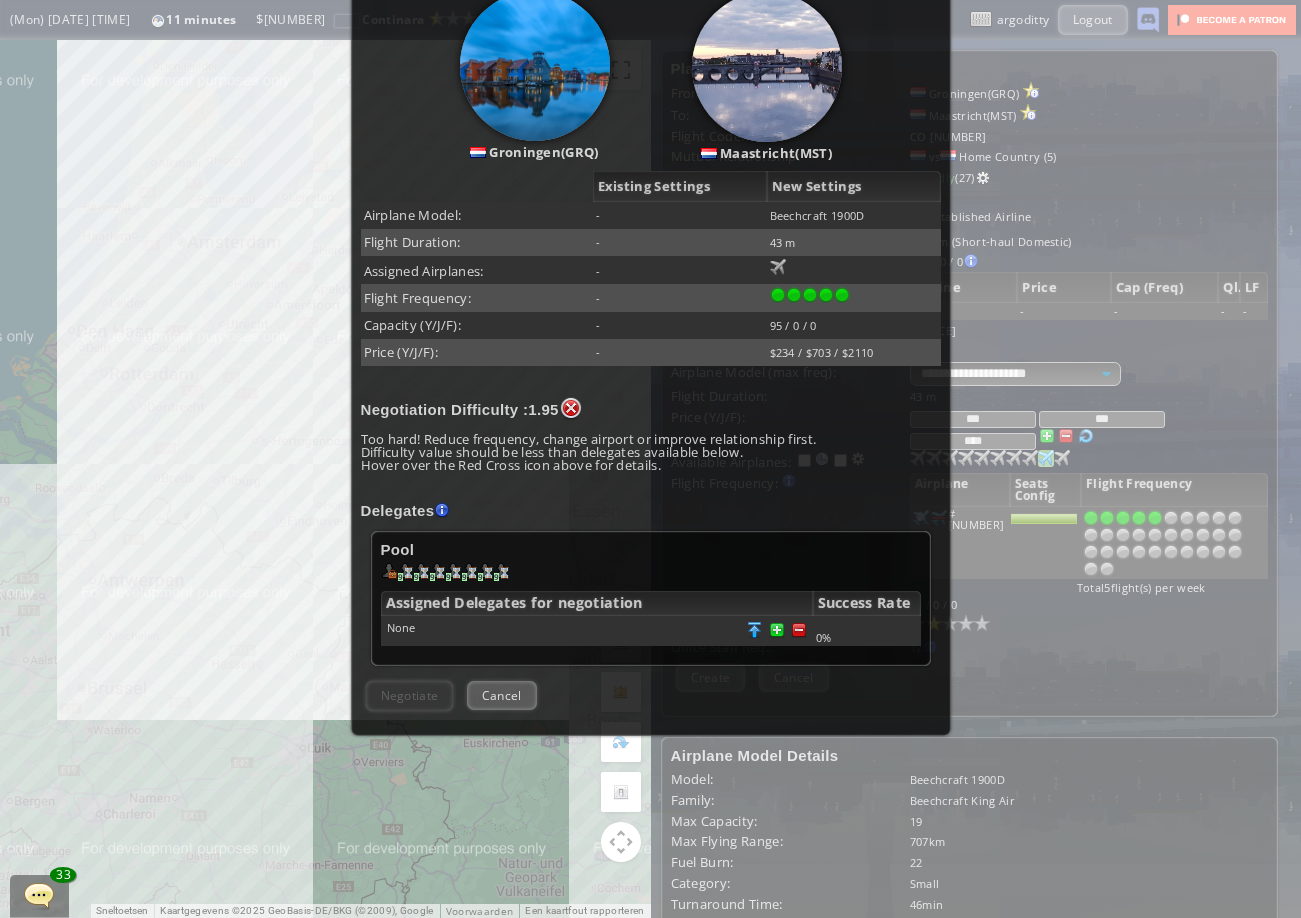 scroll, scrollTop: 251, scrollLeft: 0, axis: vertical 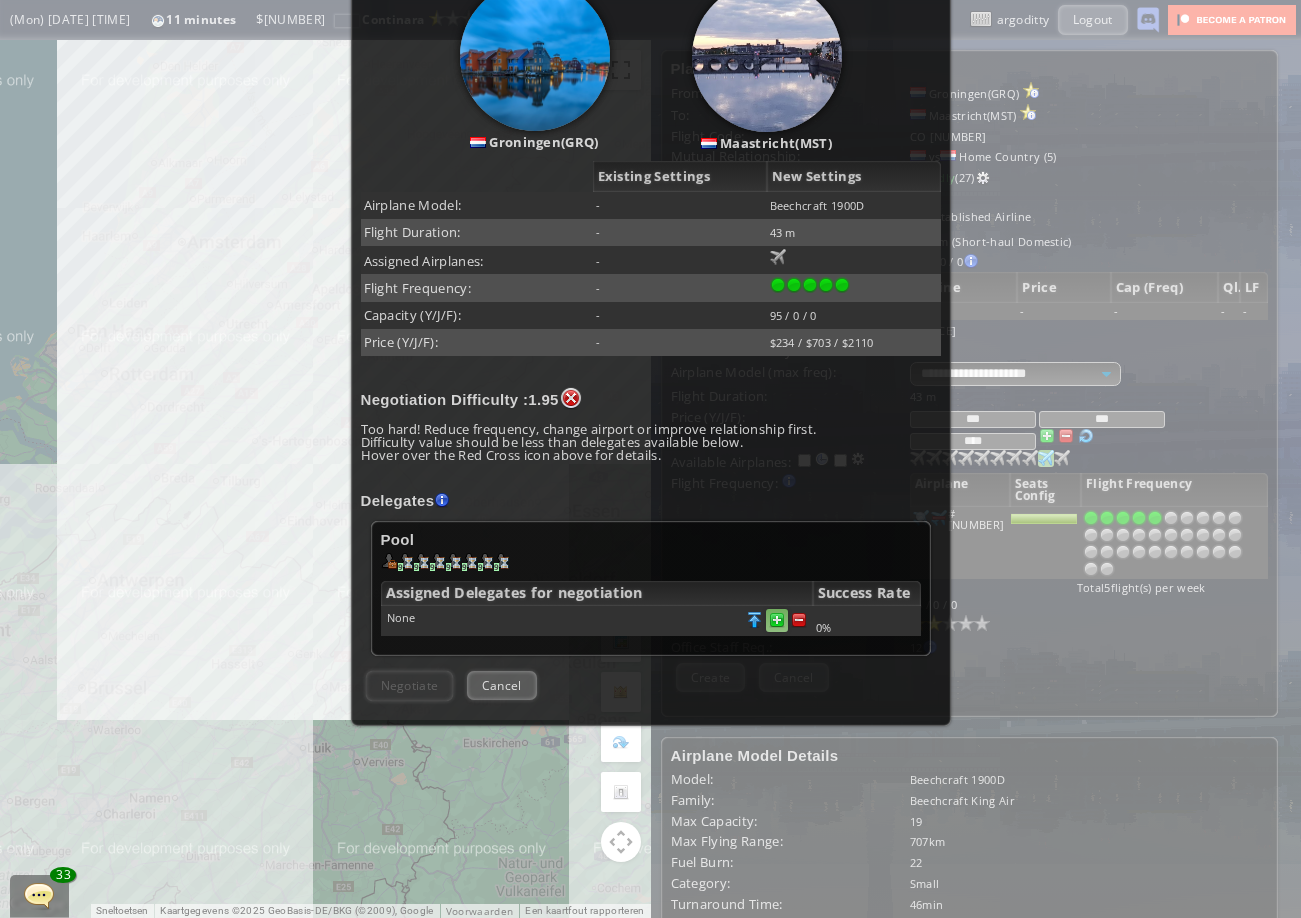 click at bounding box center (799, 620) 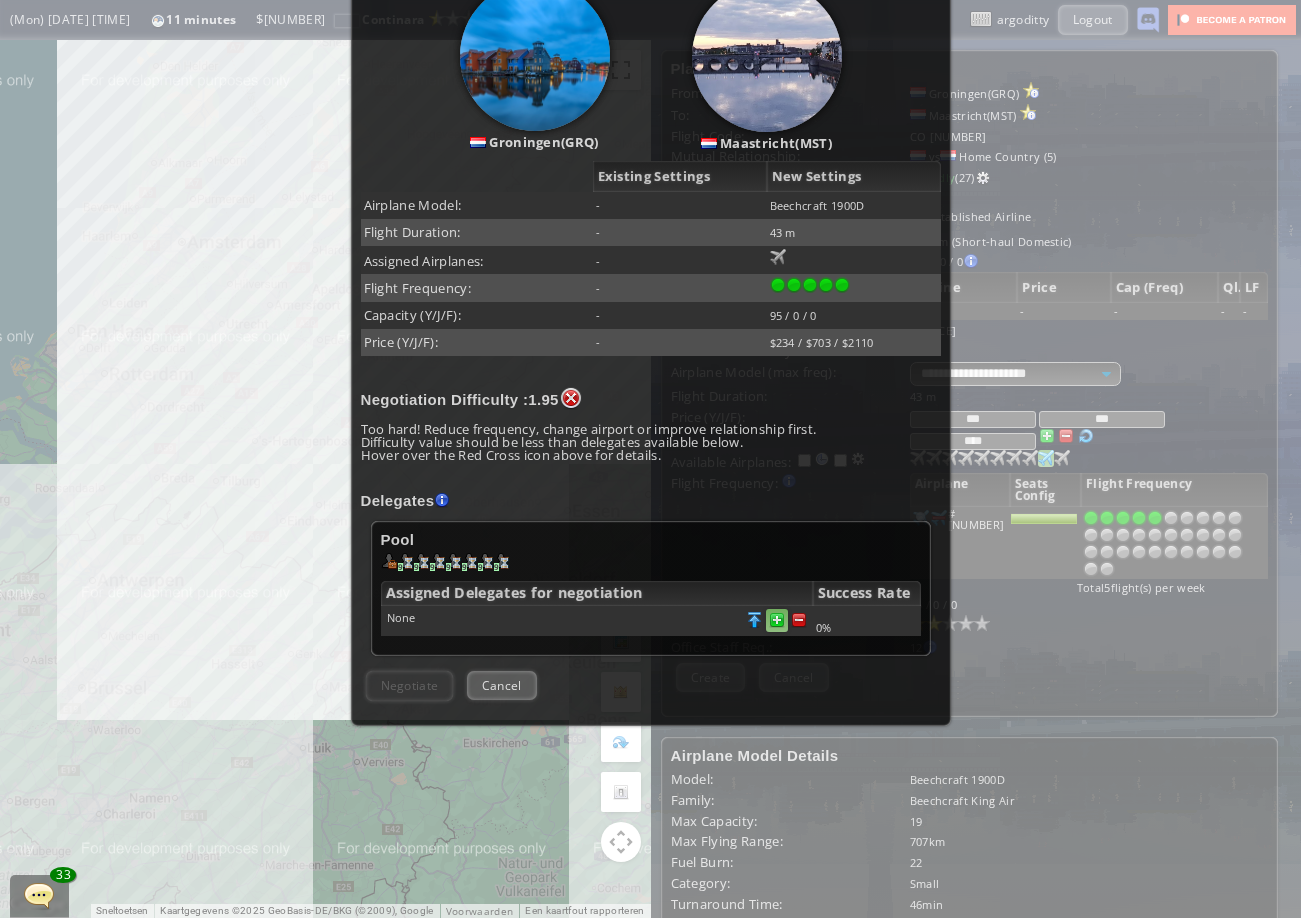 click at bounding box center (799, 620) 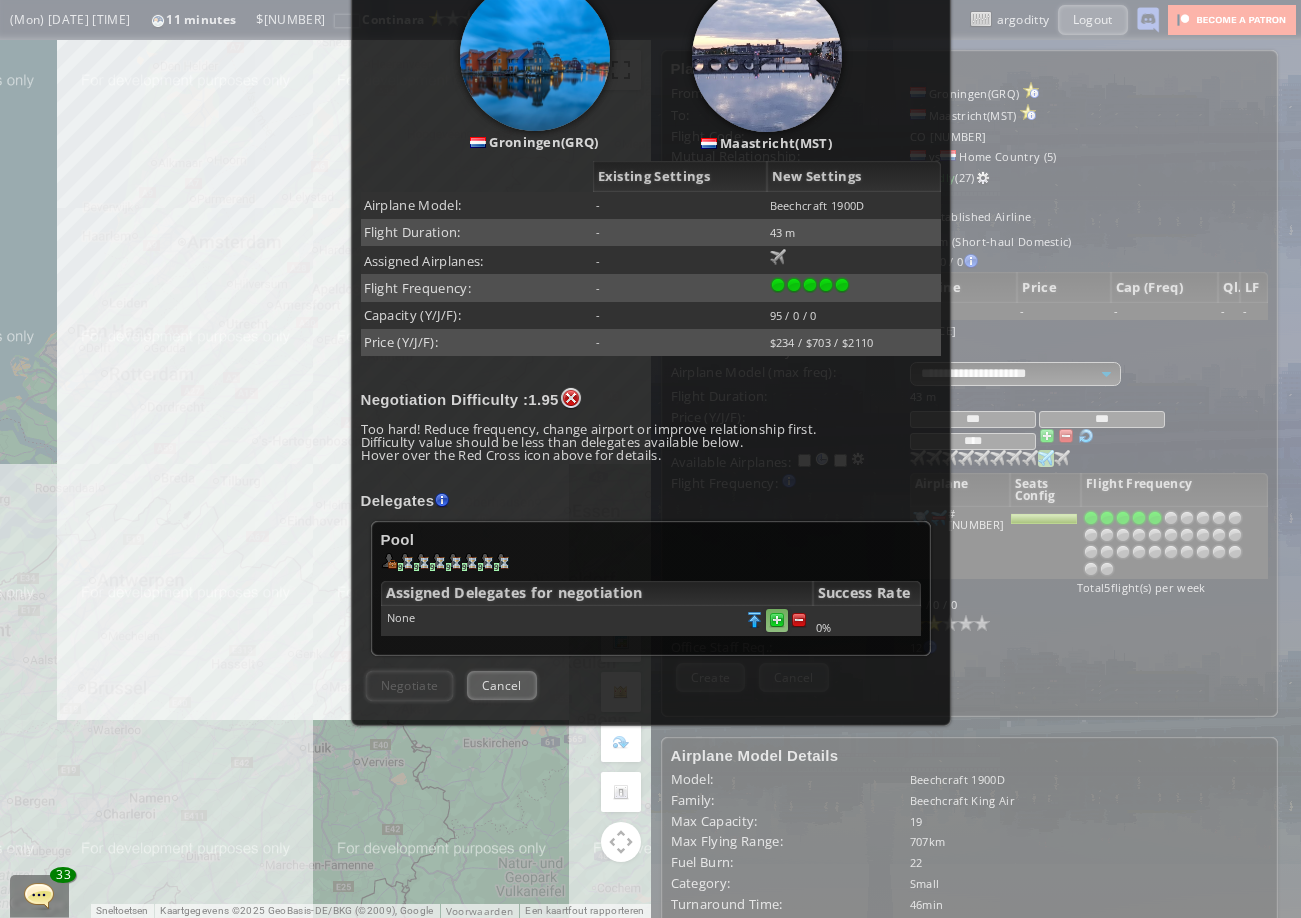 click at bounding box center (799, 620) 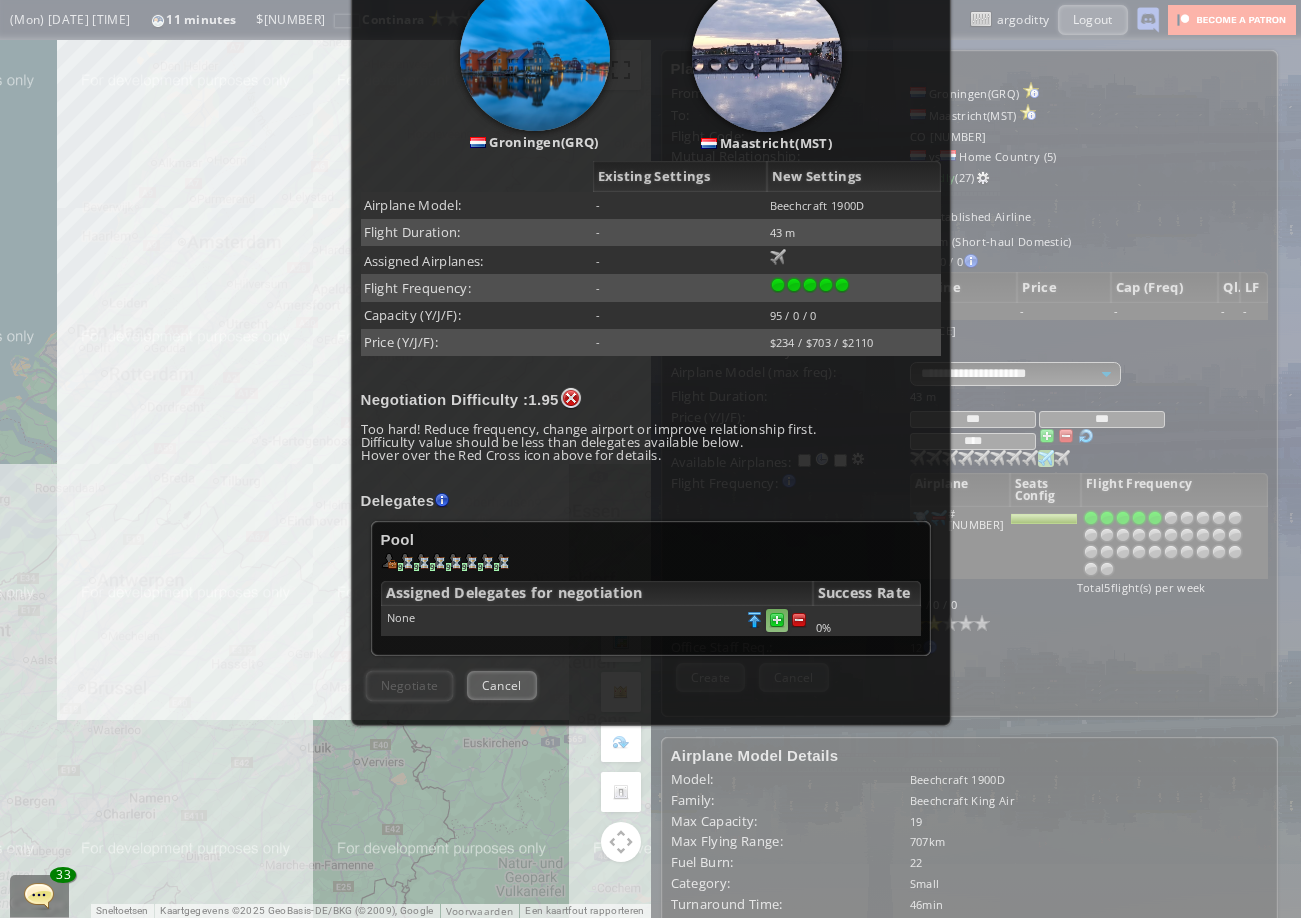 click at bounding box center [799, 620] 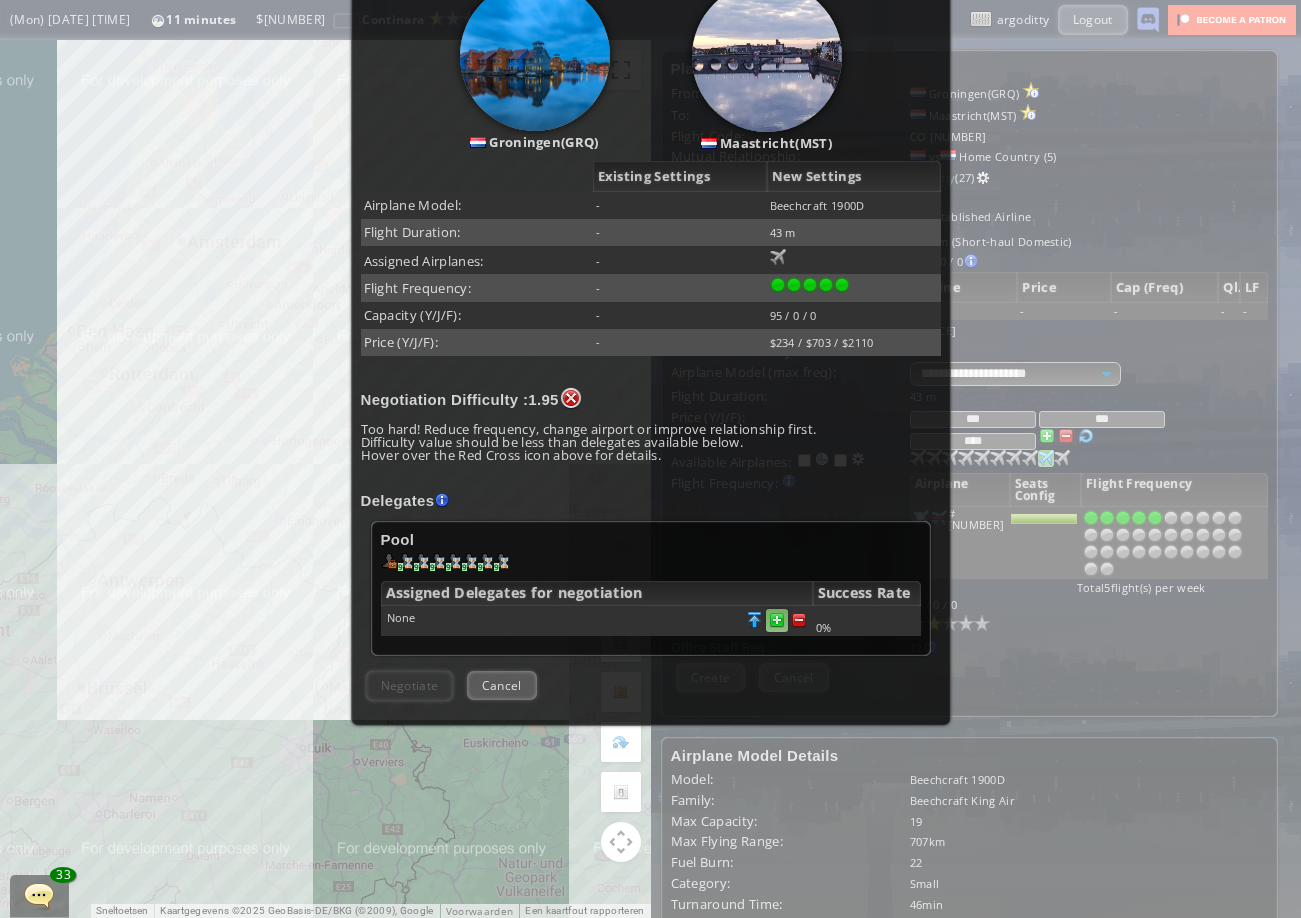 click at bounding box center [799, 620] 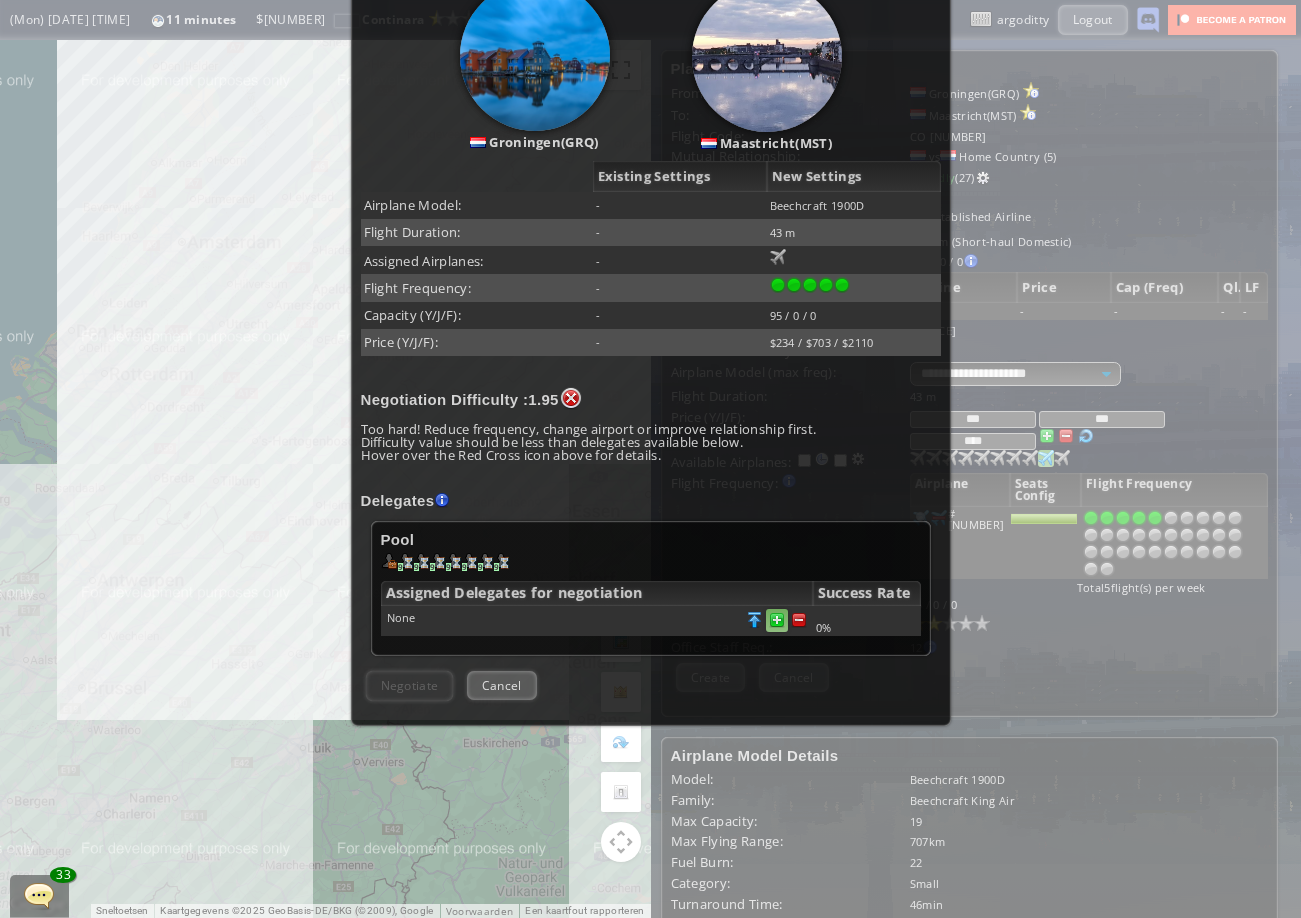 click at bounding box center [799, 620] 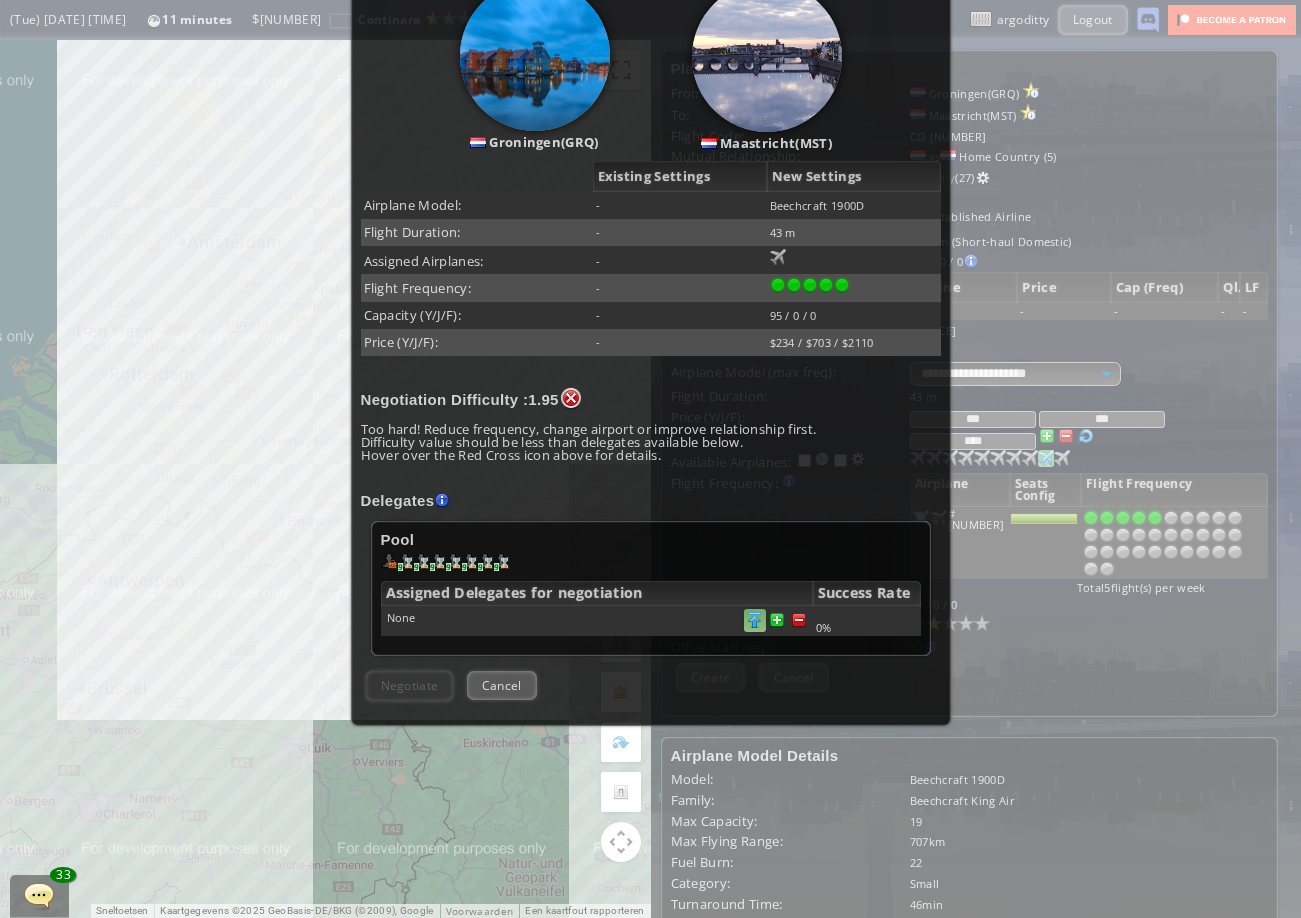 click at bounding box center [799, 620] 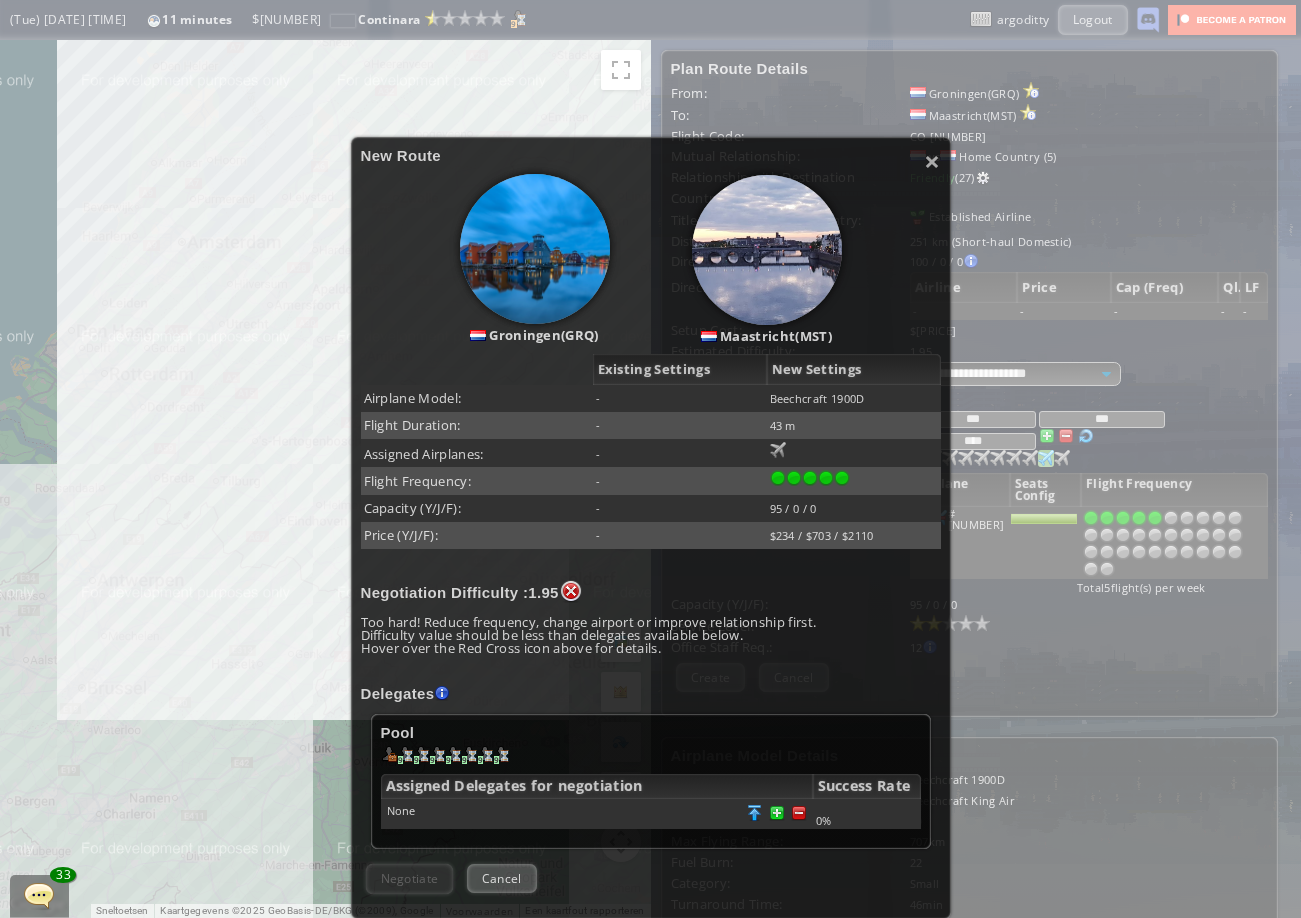 scroll, scrollTop: 51, scrollLeft: 0, axis: vertical 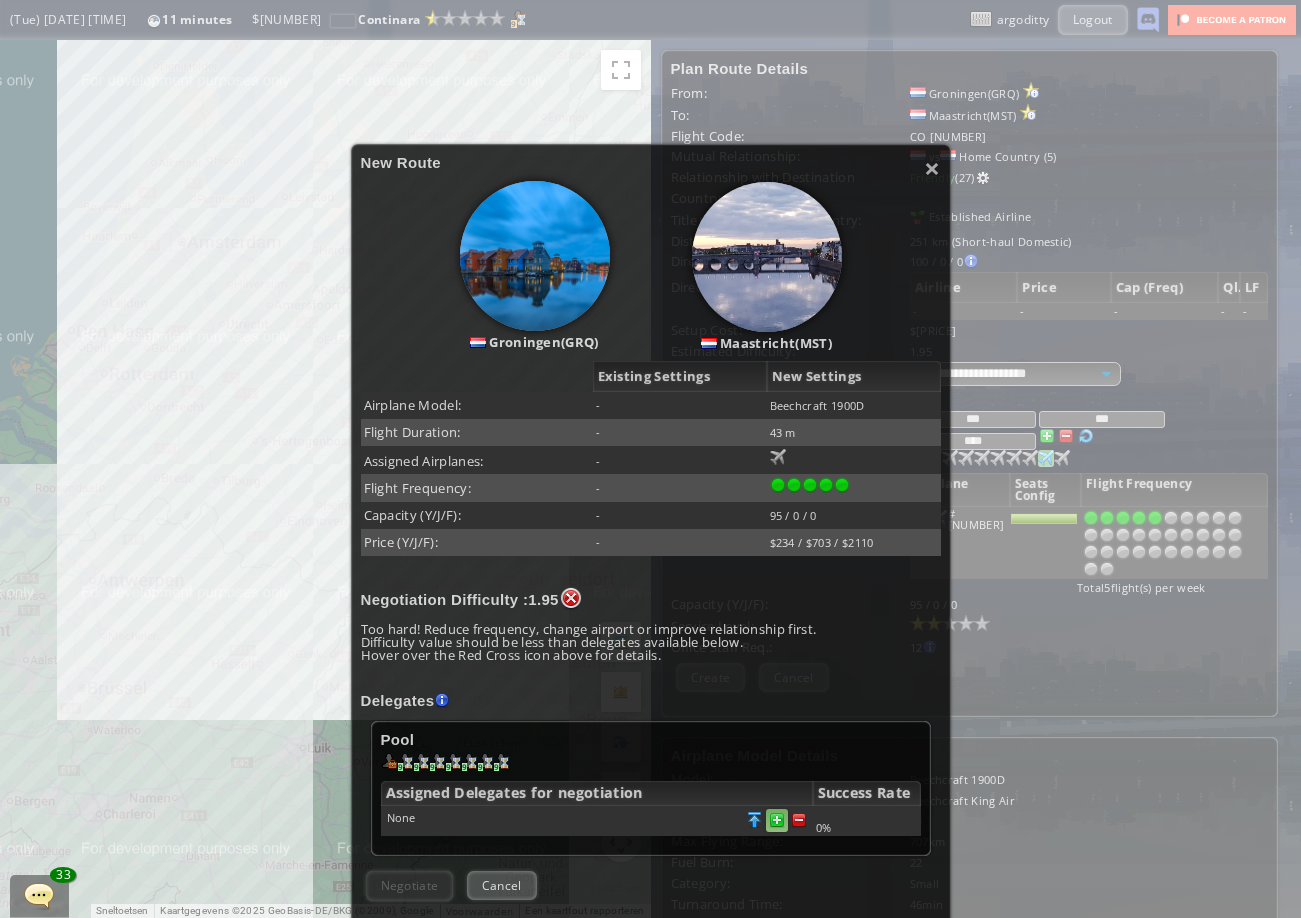 click at bounding box center (799, 820) 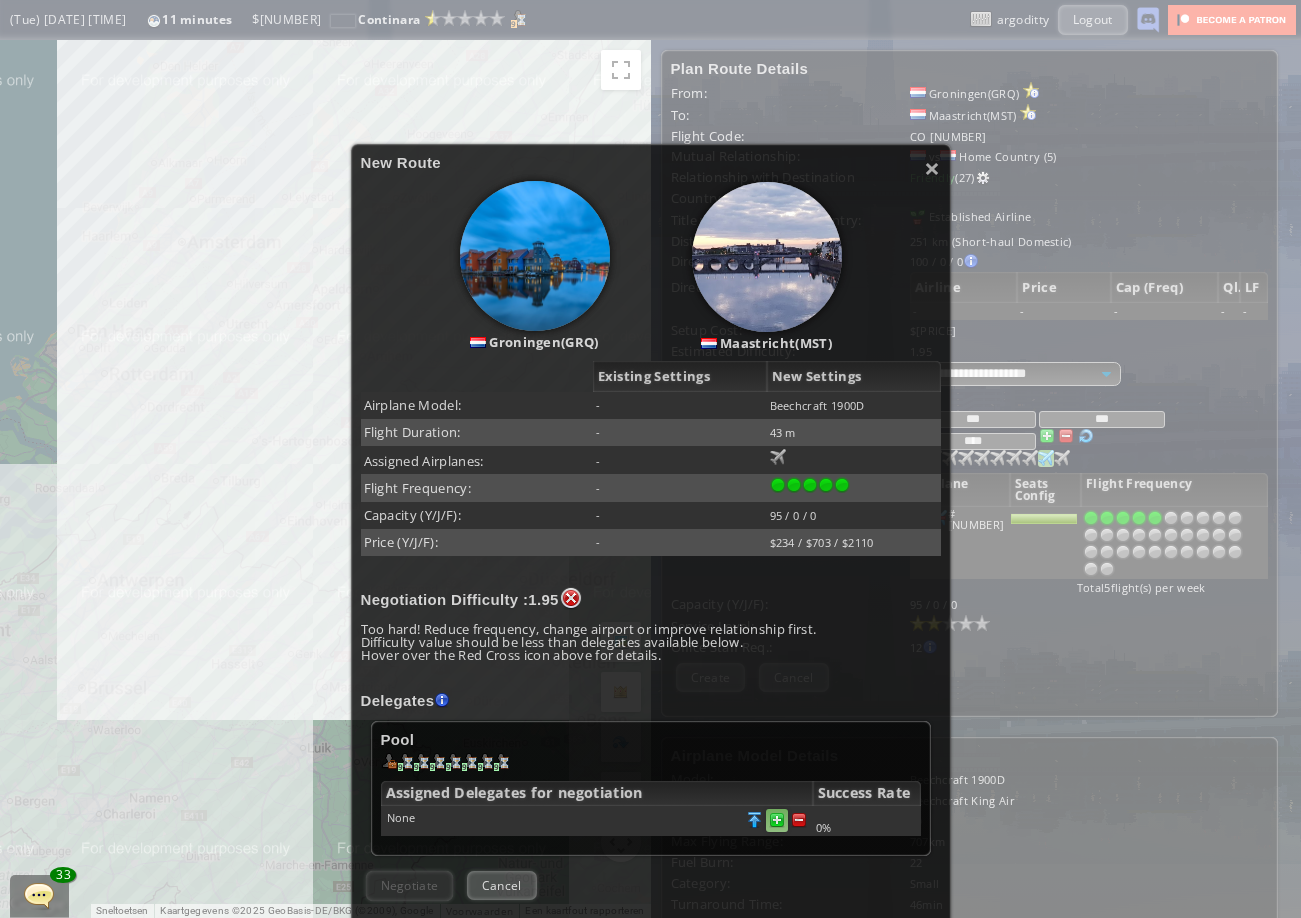 click at bounding box center [799, 820] 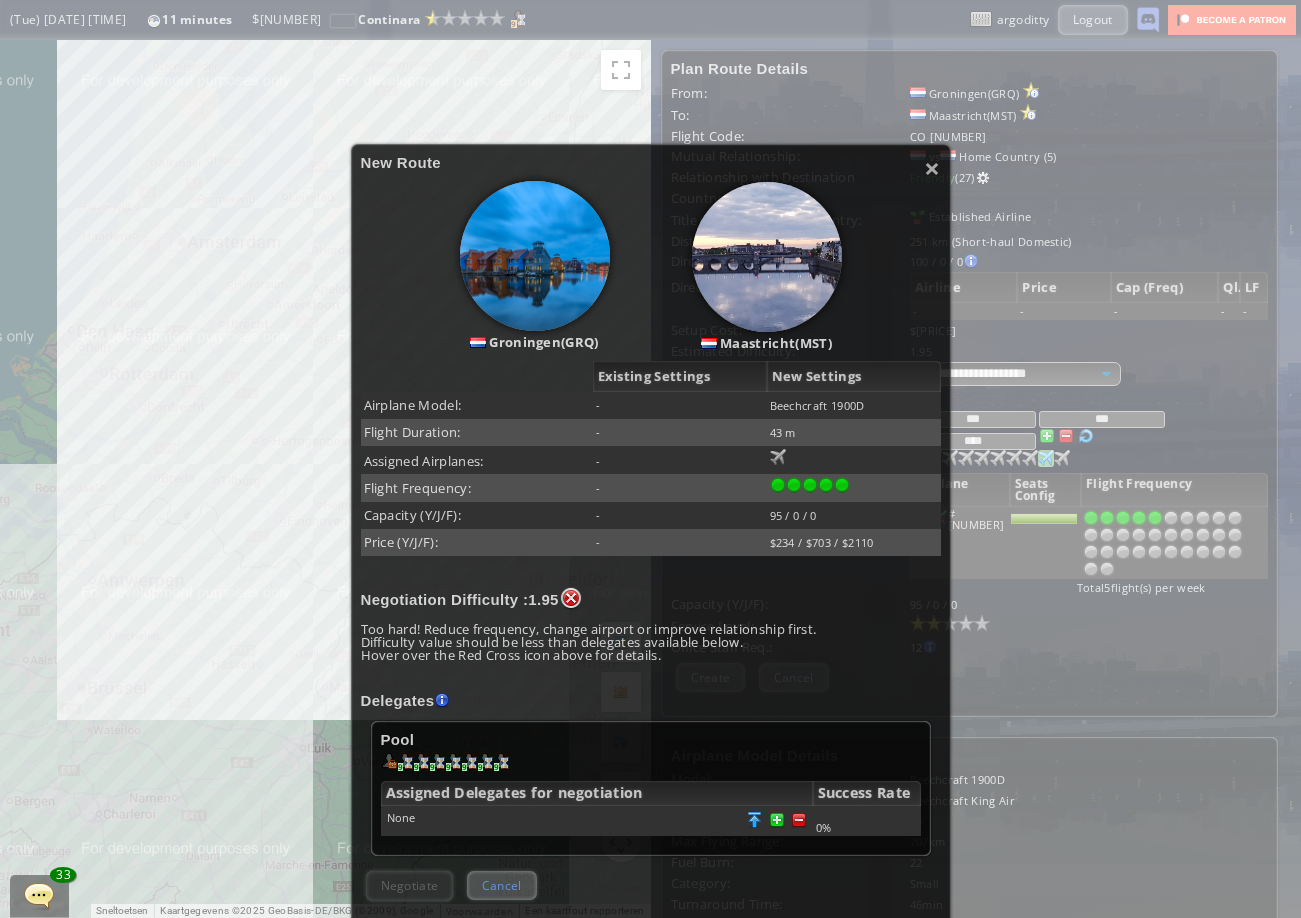 click on "Cancel" at bounding box center (502, 885) 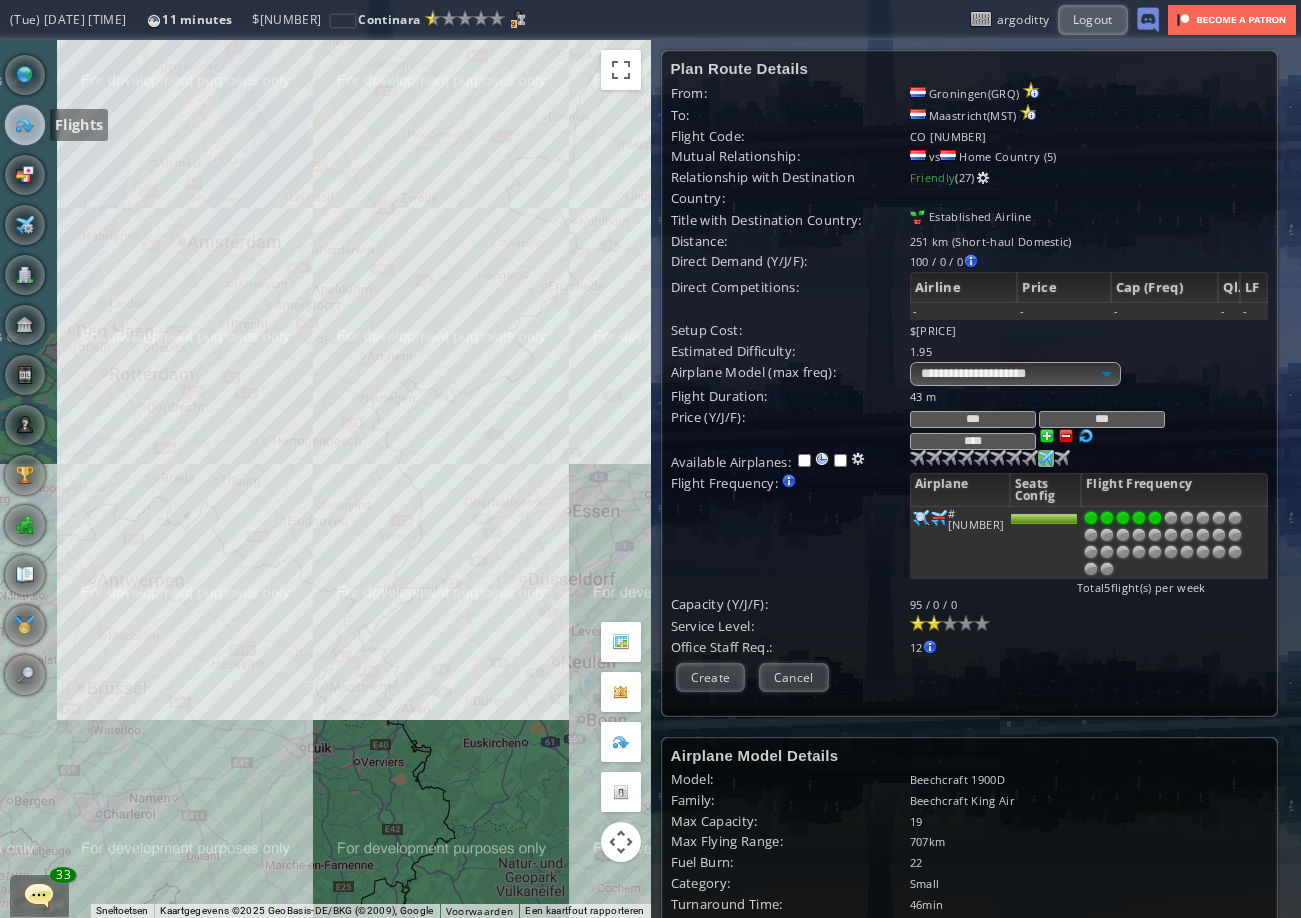 click at bounding box center (25, 125) 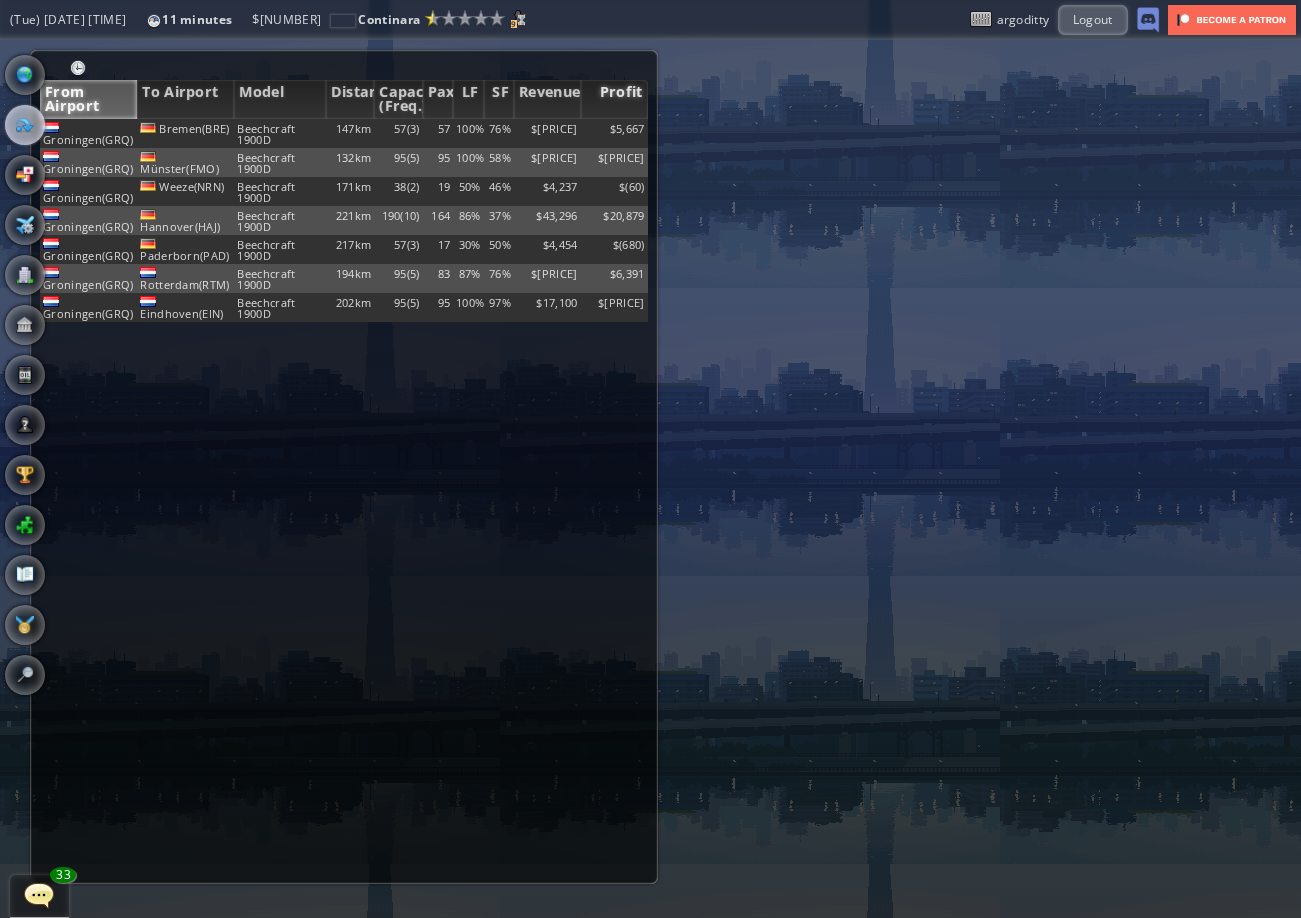 click on "Profit" at bounding box center (614, 99) 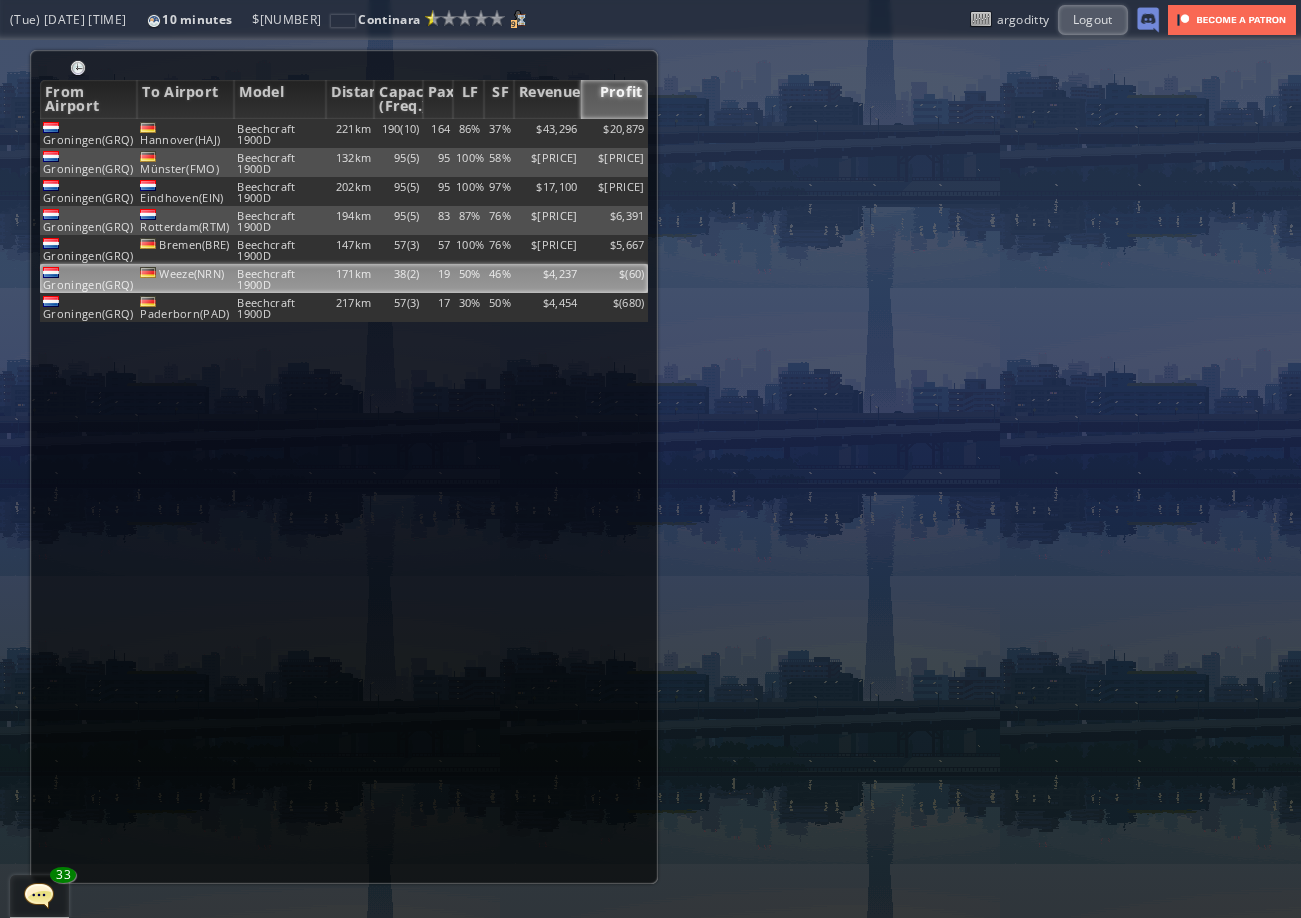 click on "Beechcraft 1900D" at bounding box center [279, 133] 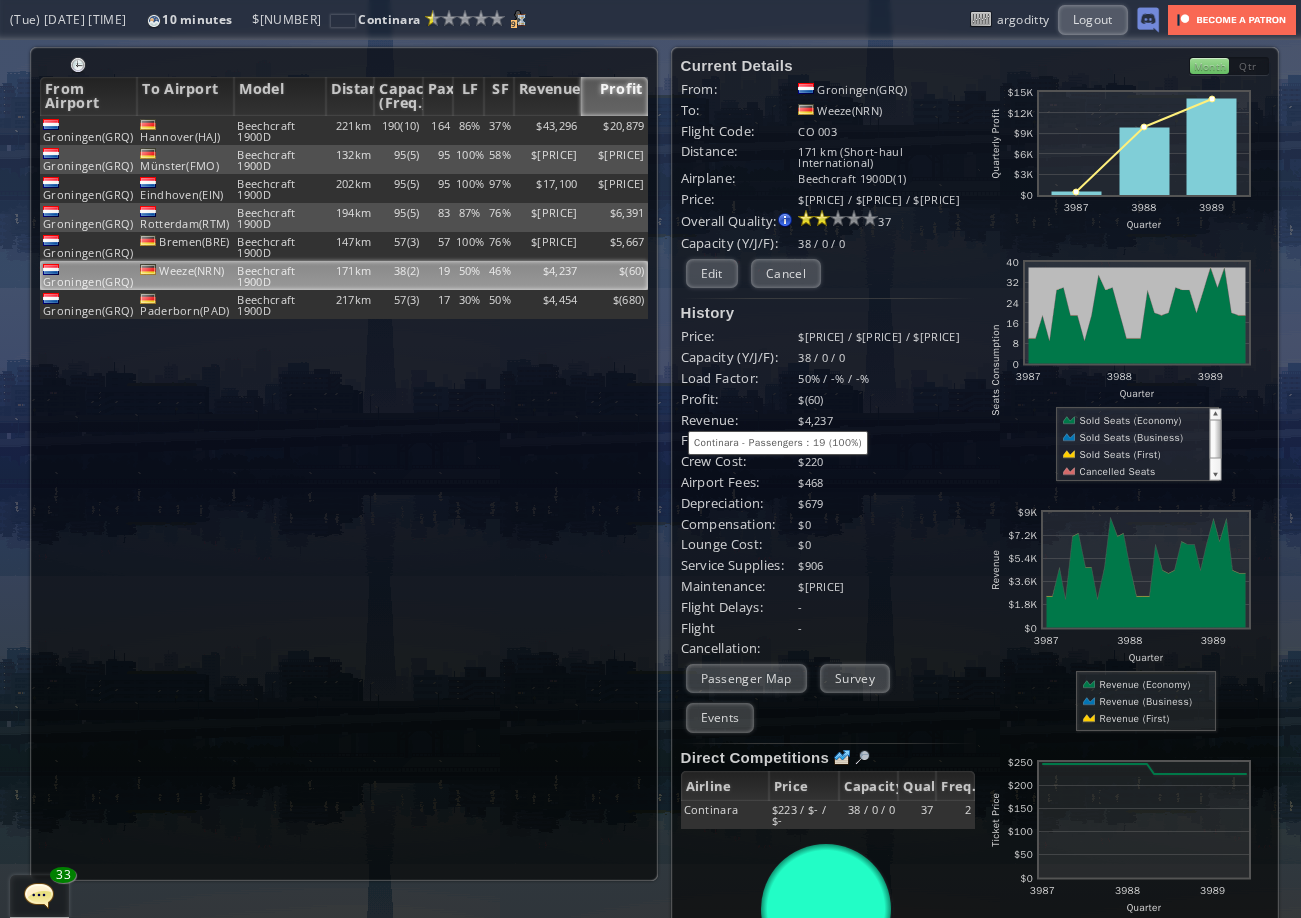 scroll, scrollTop: 0, scrollLeft: 0, axis: both 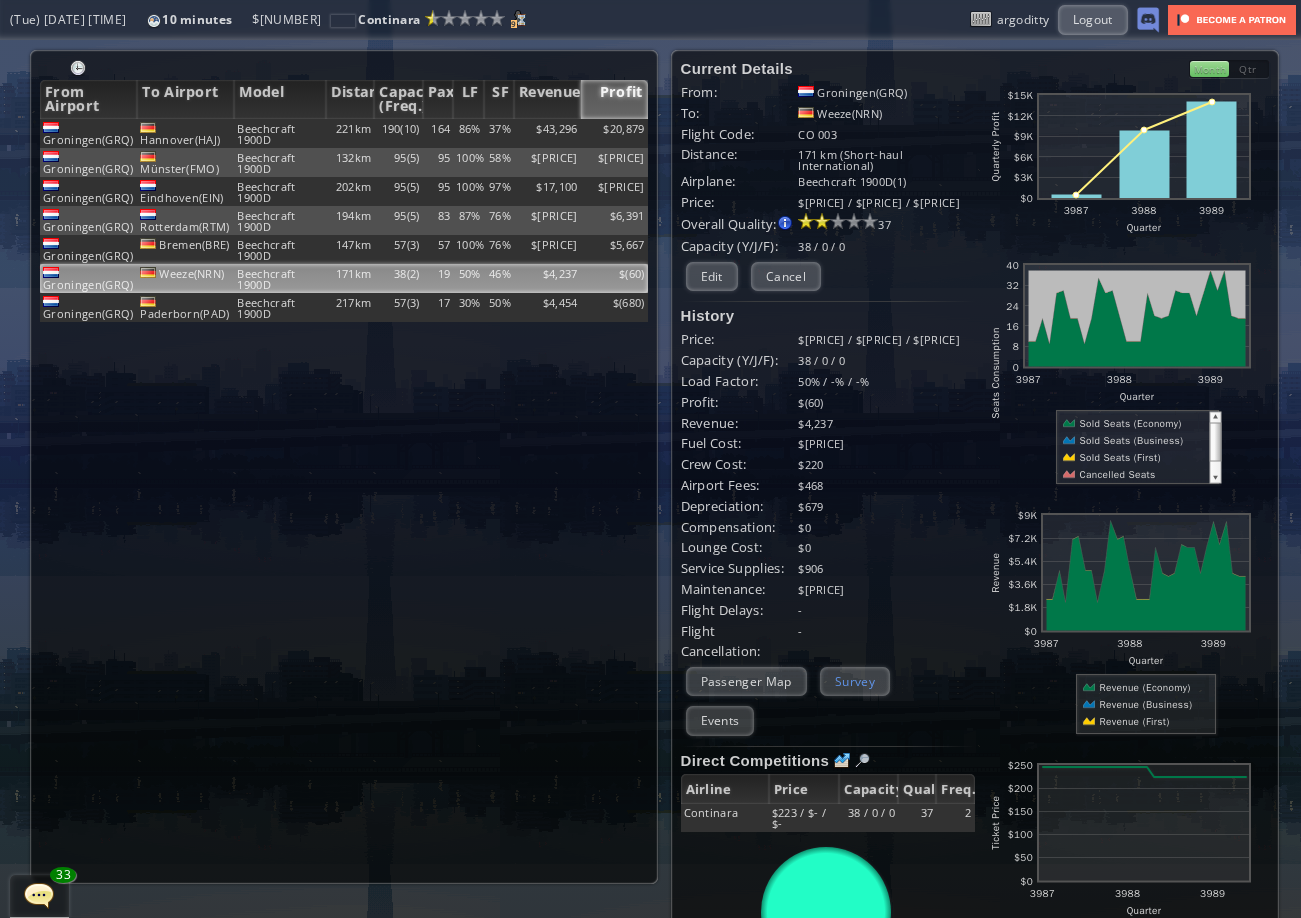 click on "Survey" at bounding box center (855, 681) 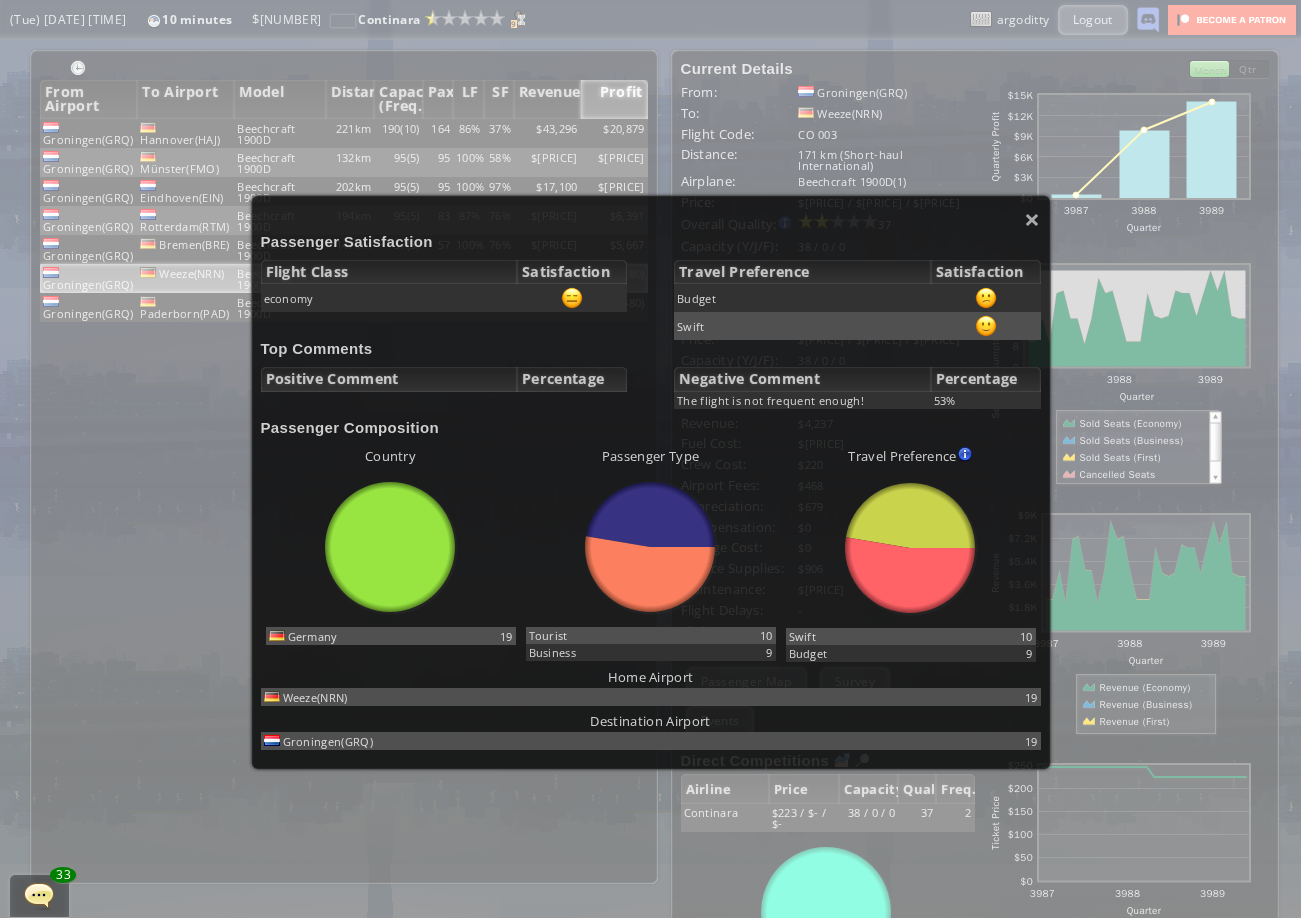 click on "×
Passenger Satisfaction
Flight Class
Satisfaction
economy
Travel Preference
Satisfaction
Budget Swift
Top Comments
Positive Comment
Percentage
Negative Comment
Percentage
The flight is not frequent enough! 53%
Passenger Composition
Country
abcdefhiklmnopqrstuvwxyz Loading chart. Please wait. abcdefhiklmnopqrstuvwxyz
[COUNTRY] 19
Passenger Type
abcdefhiklmnopqrstuvwxyz Loading chart. Please wait. abcdefhiklmnopqrstuvwxyz
Tourist 10 Business 9
Travel Preference" at bounding box center (650, 459) 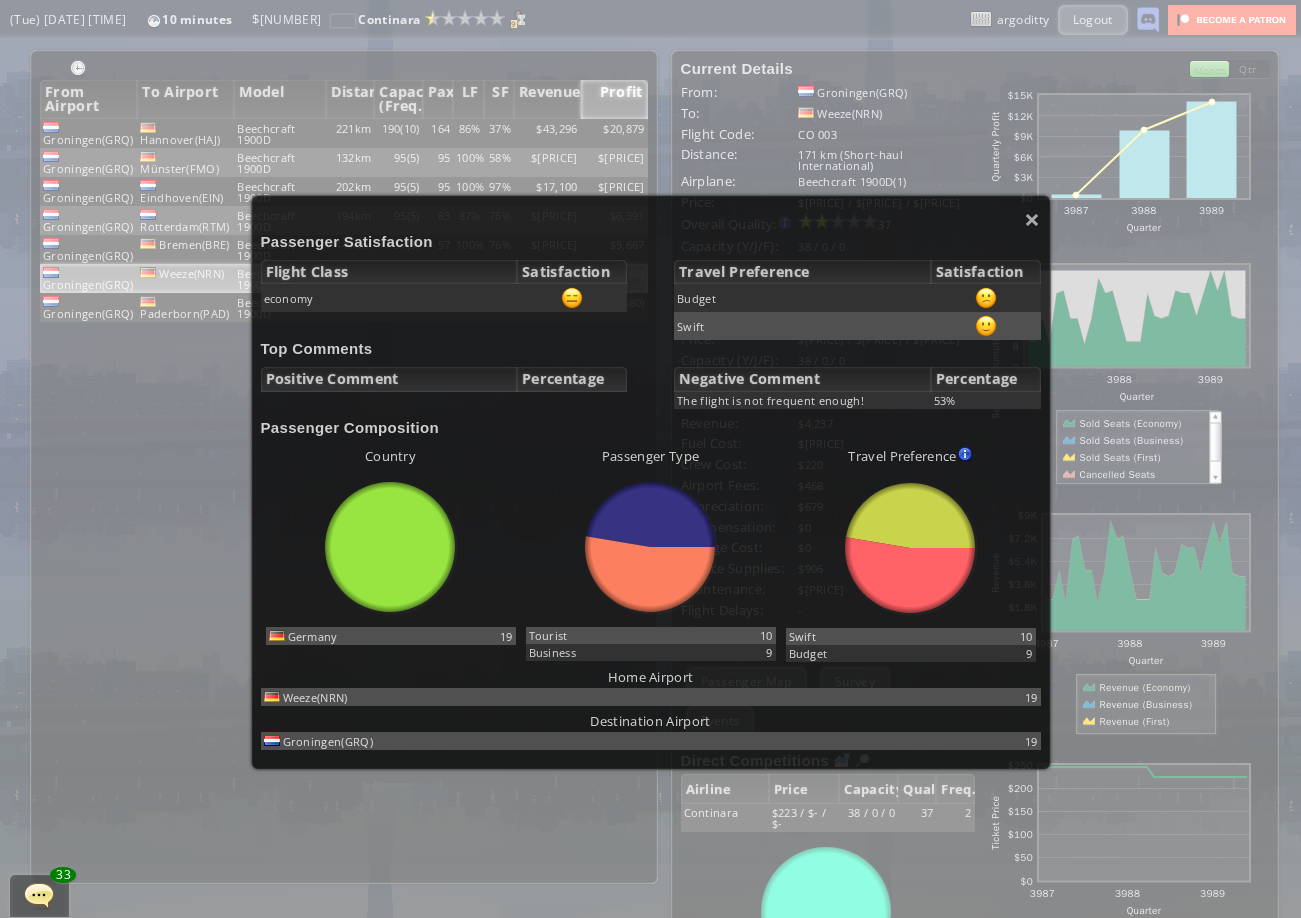 click on "×
Passenger Satisfaction
Flight Class
Satisfaction
economy
Travel Preference
Satisfaction
Budget Swift
Top Comments
Positive Comment
Percentage
Negative Comment
Percentage
The flight is not frequent enough! 53%
Passenger Composition
Country
abcdefhiklmnopqrstuvwxyz Loading chart. Please wait. abcdefhiklmnopqrstuvwxyz
[COUNTRY] 19
Passenger Type
abcdefhiklmnopqrstuvwxyz Loading chart. Please wait. abcdefhiklmnopqrstuvwxyz
Tourist 10 Business 9
Travel Preference
Pricing 9" at bounding box center [651, 482] 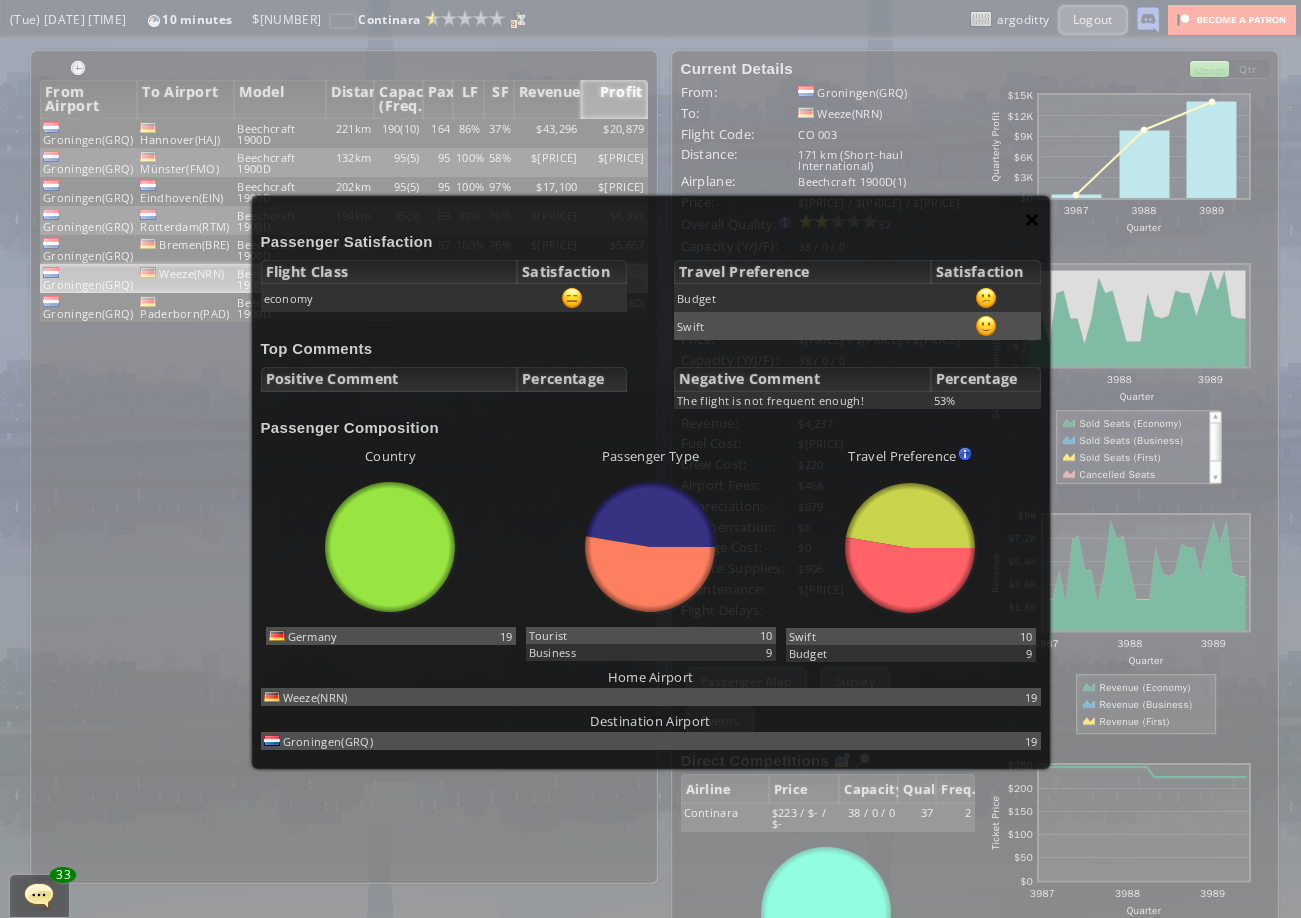 click on "×" at bounding box center (1032, 219) 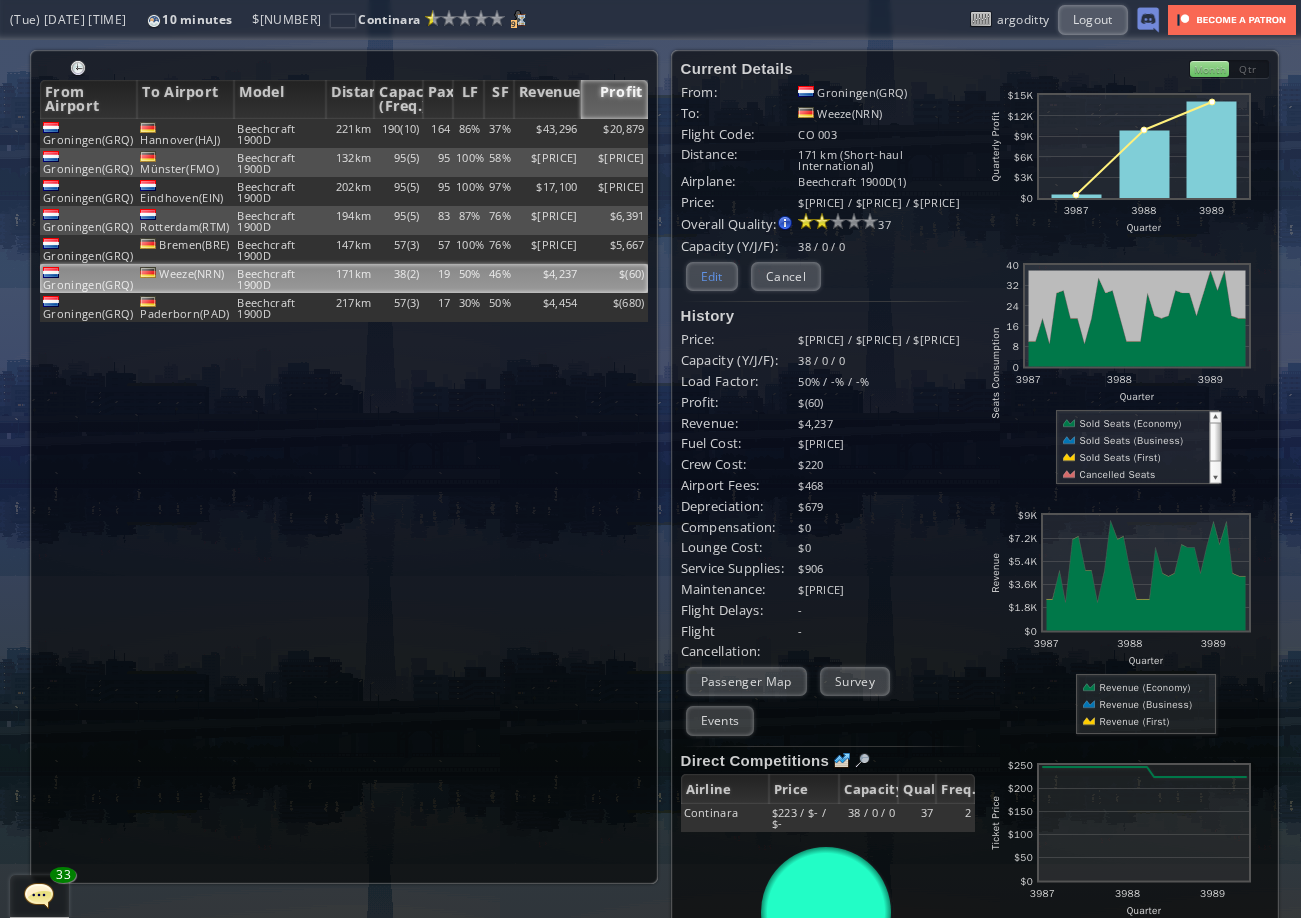click on "Edit" at bounding box center (712, 276) 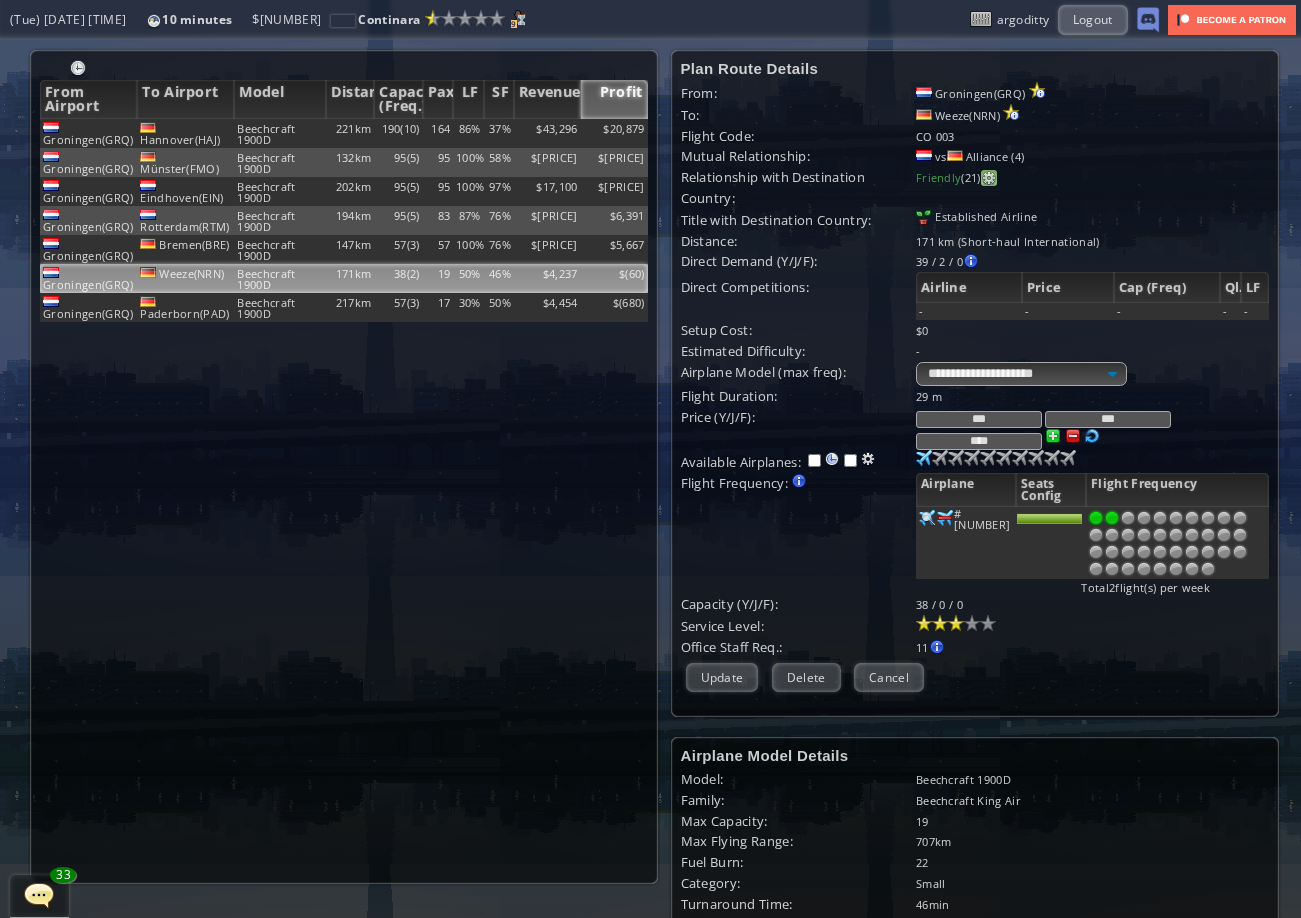 click at bounding box center [989, 178] 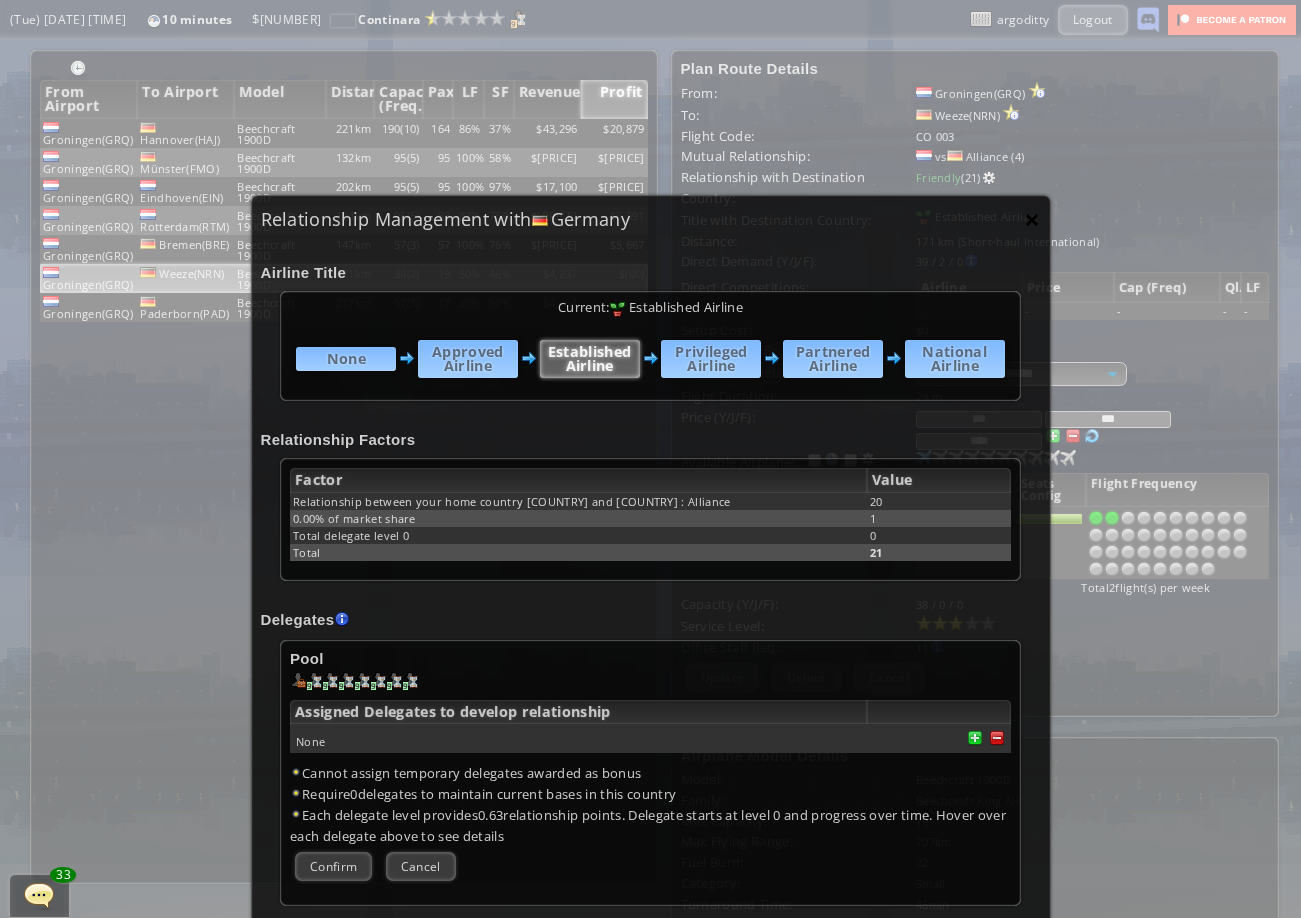 click on "×" at bounding box center (1032, 219) 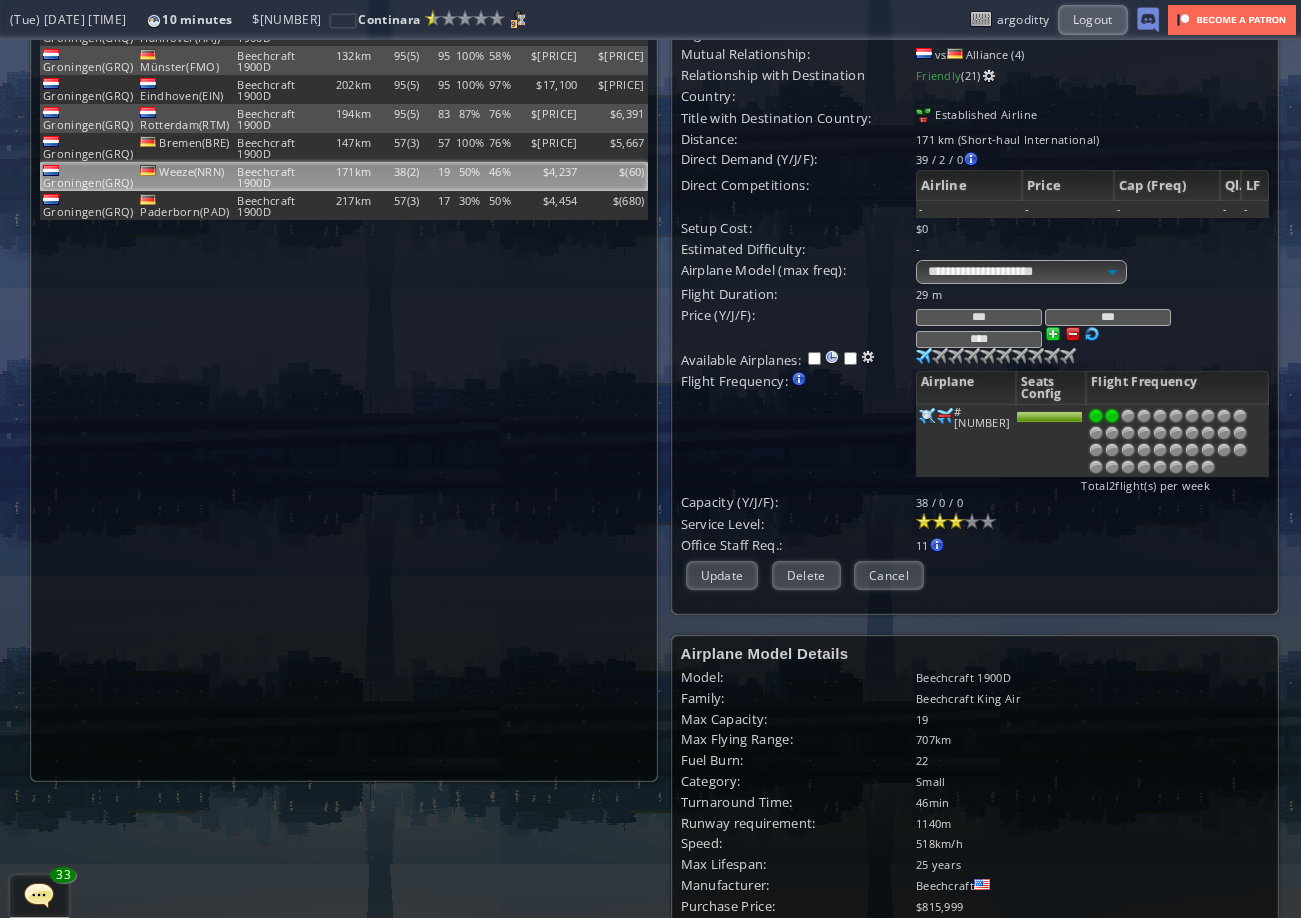 scroll, scrollTop: 0, scrollLeft: 0, axis: both 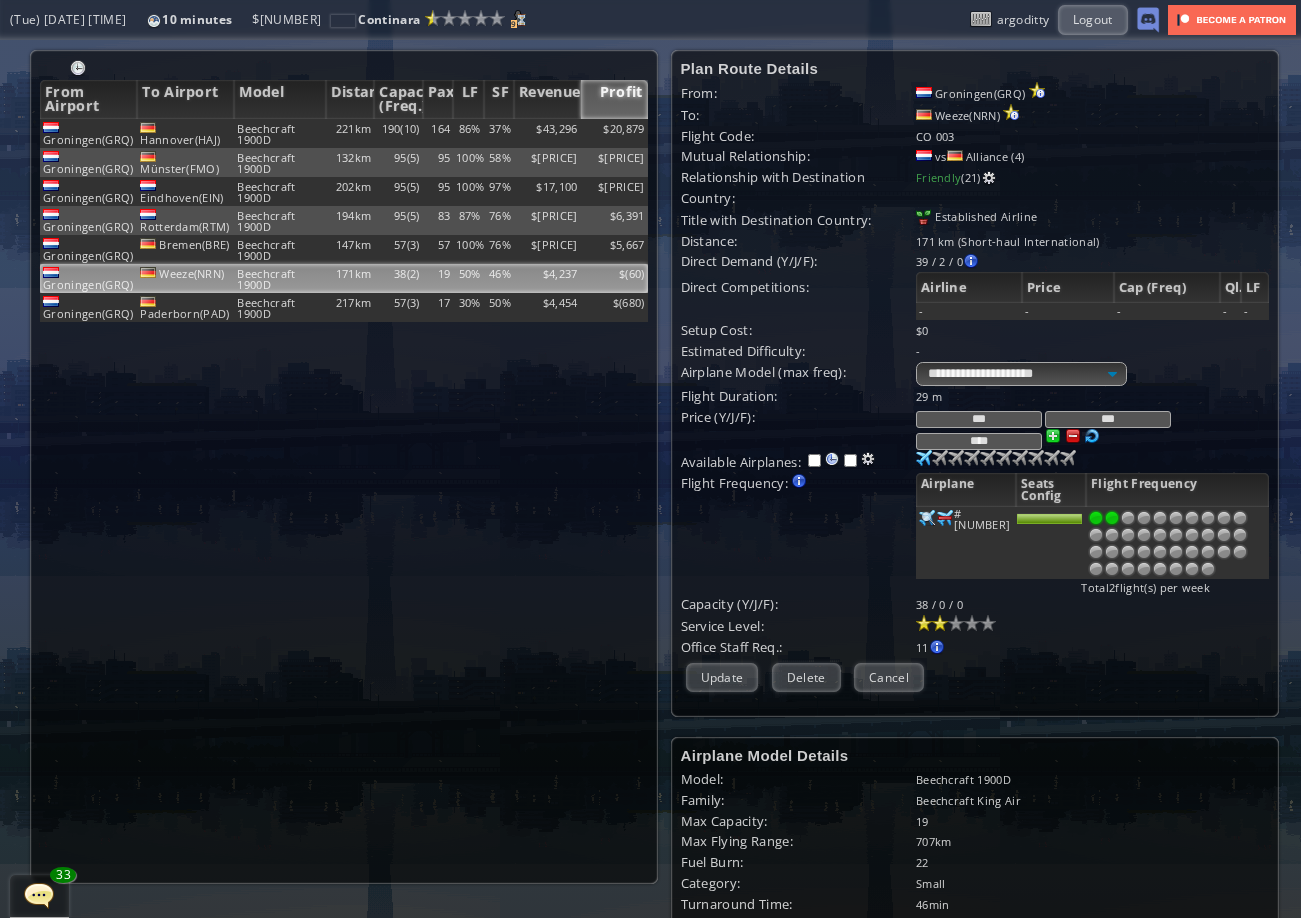 click at bounding box center [940, 623] 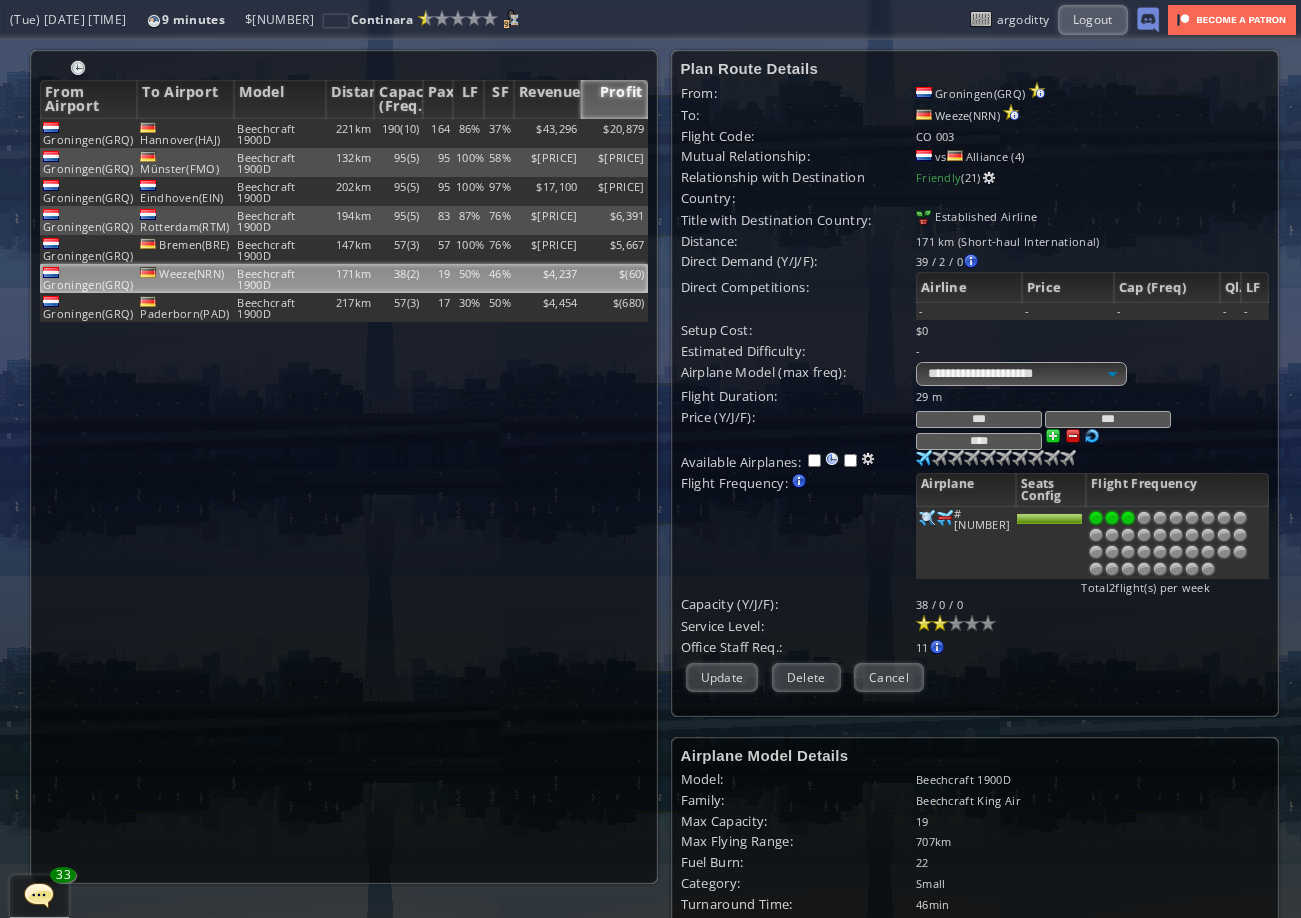 click at bounding box center (1128, 518) 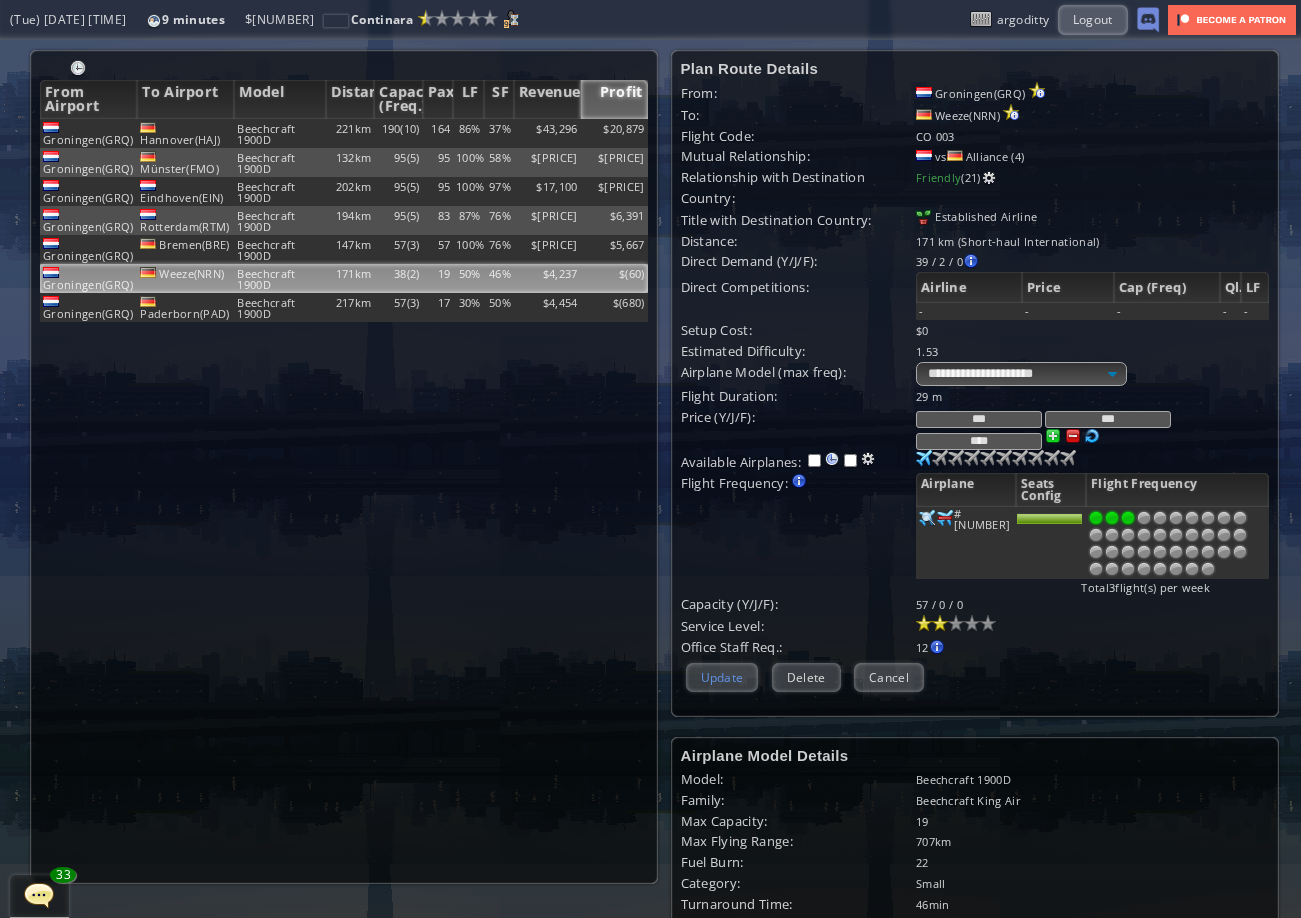 click on "Update" at bounding box center [722, 677] 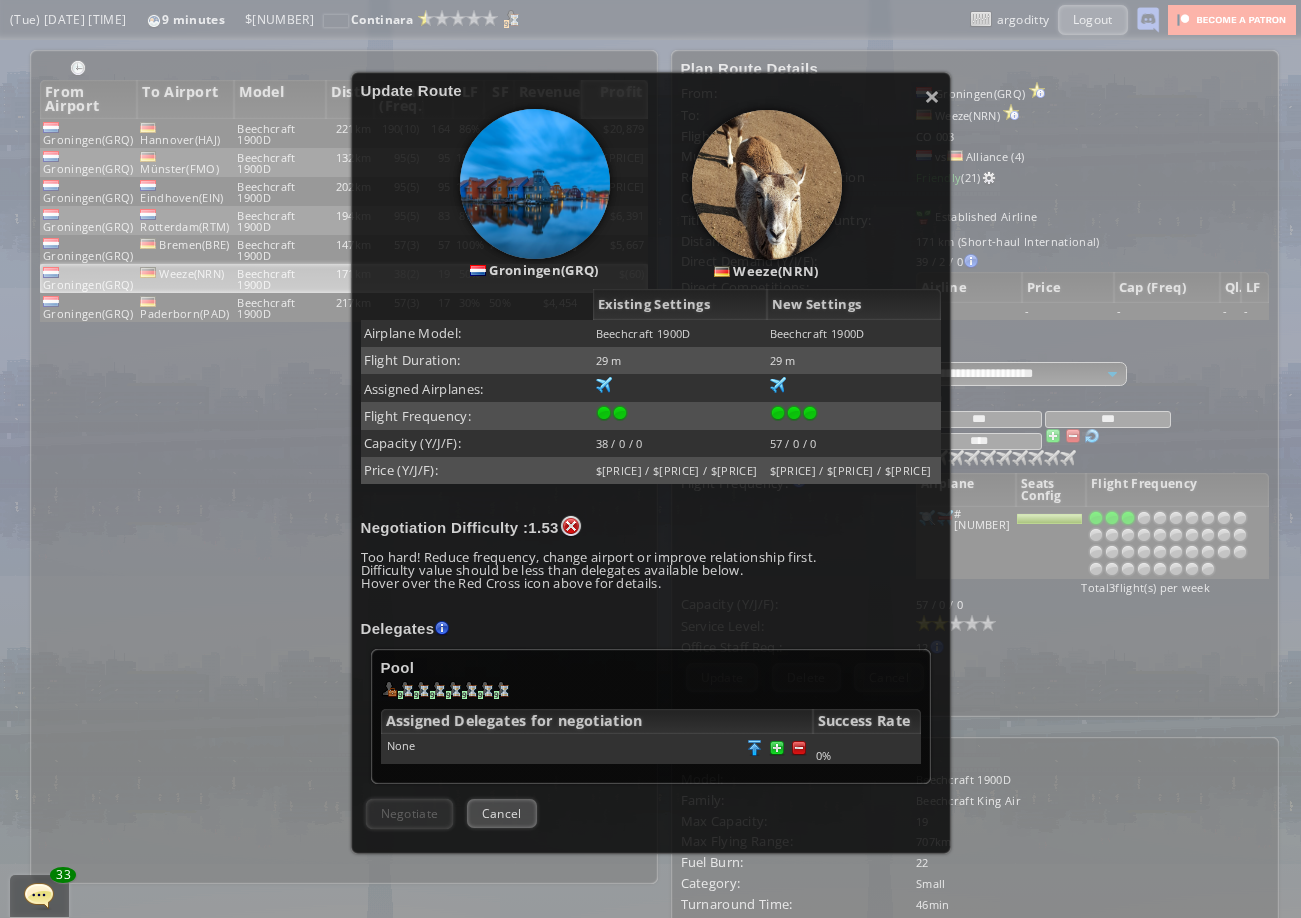 scroll, scrollTop: 251, scrollLeft: 0, axis: vertical 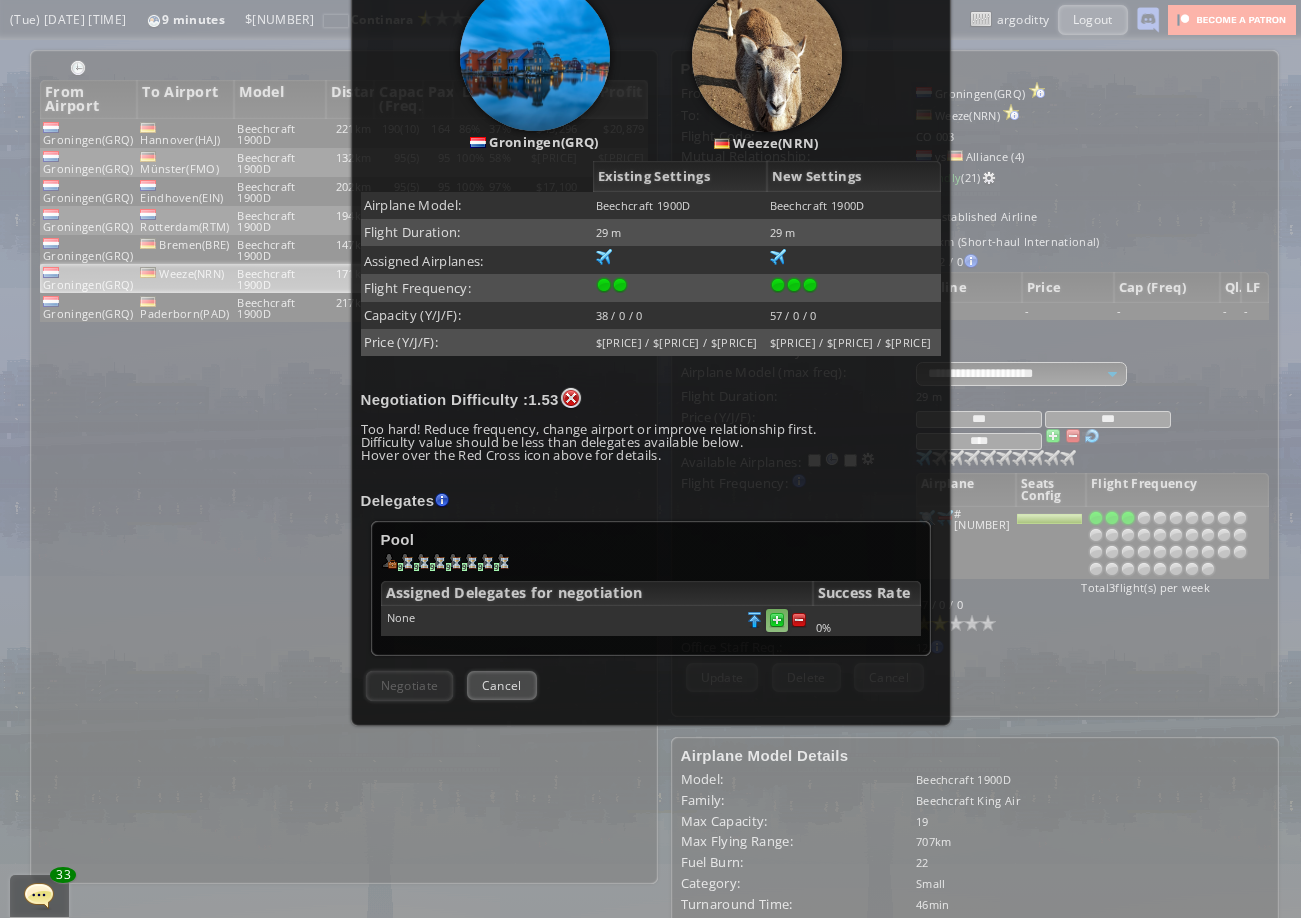 click at bounding box center [799, 620] 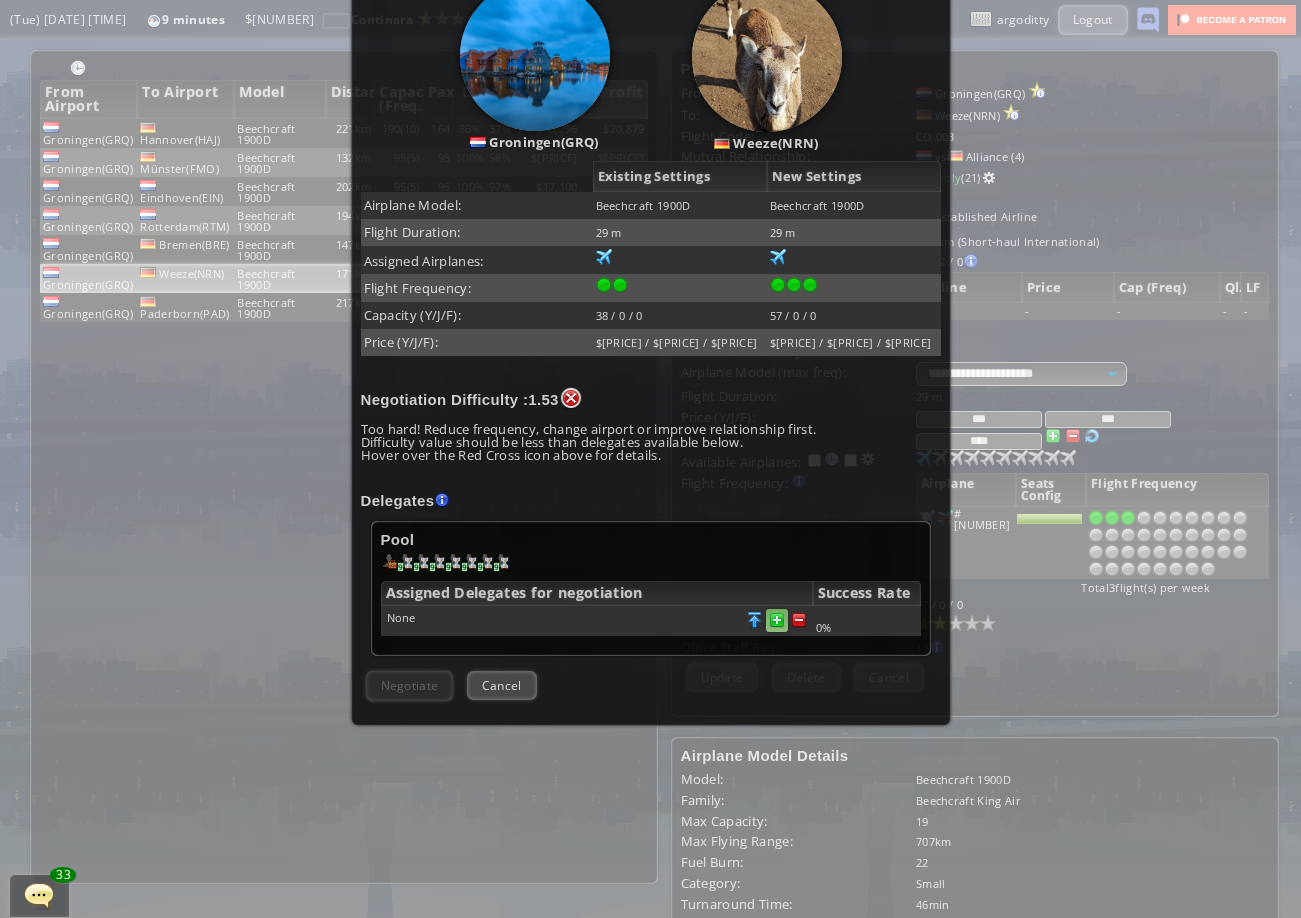 click at bounding box center (799, 620) 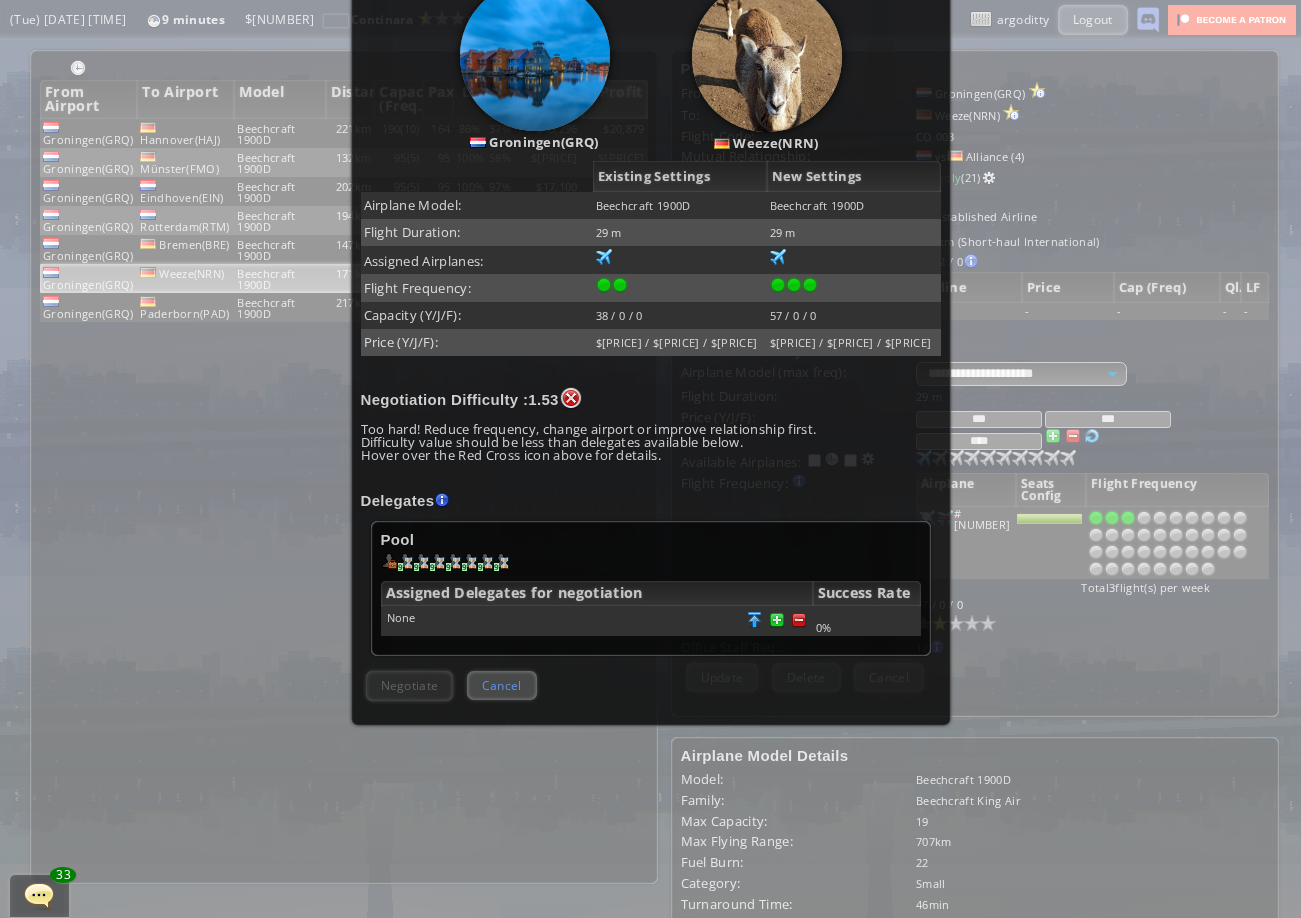 click on "Cancel" at bounding box center (502, 685) 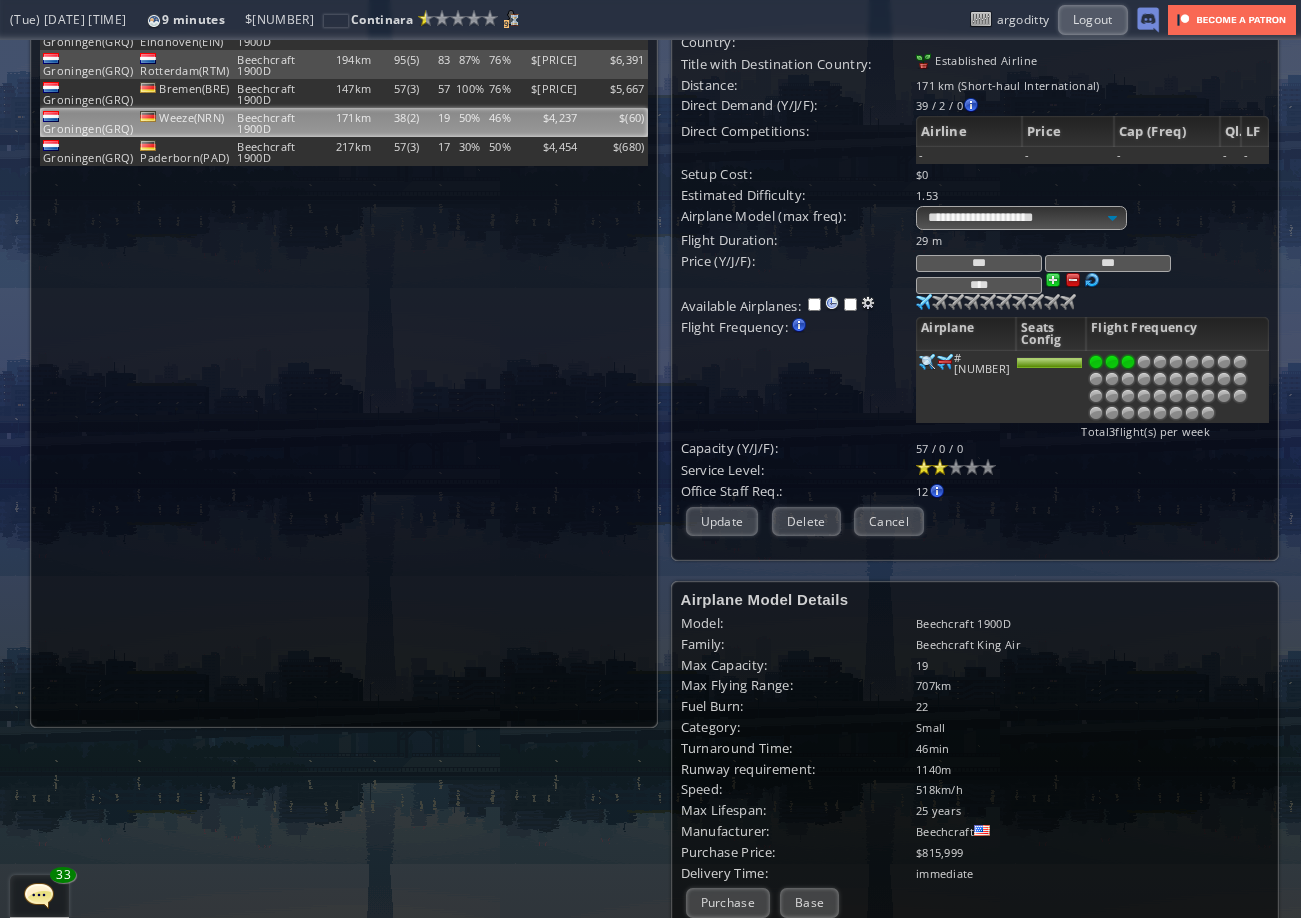 scroll, scrollTop: 0, scrollLeft: 0, axis: both 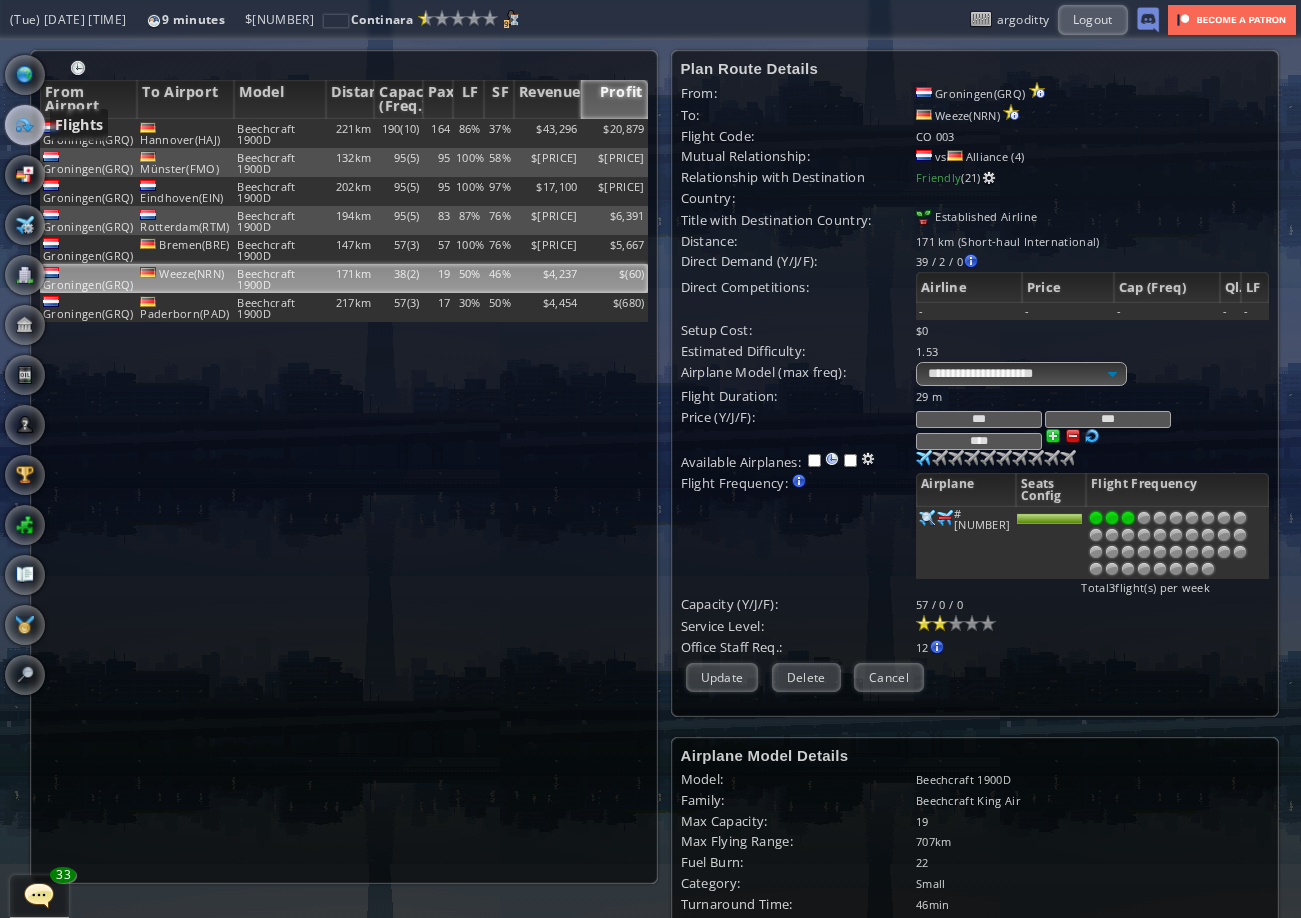 click at bounding box center [25, 125] 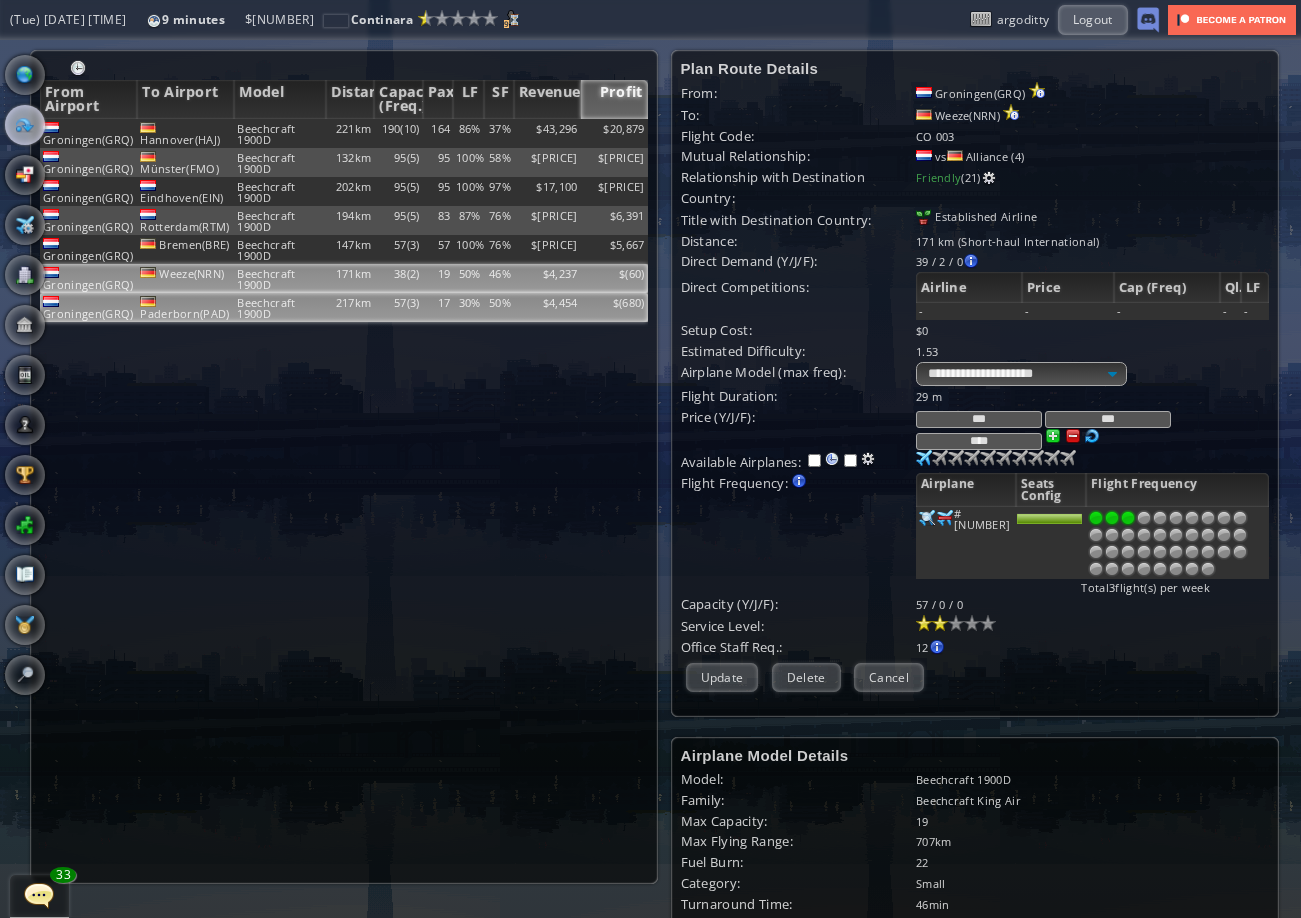 click on "$4,454" at bounding box center (547, 133) 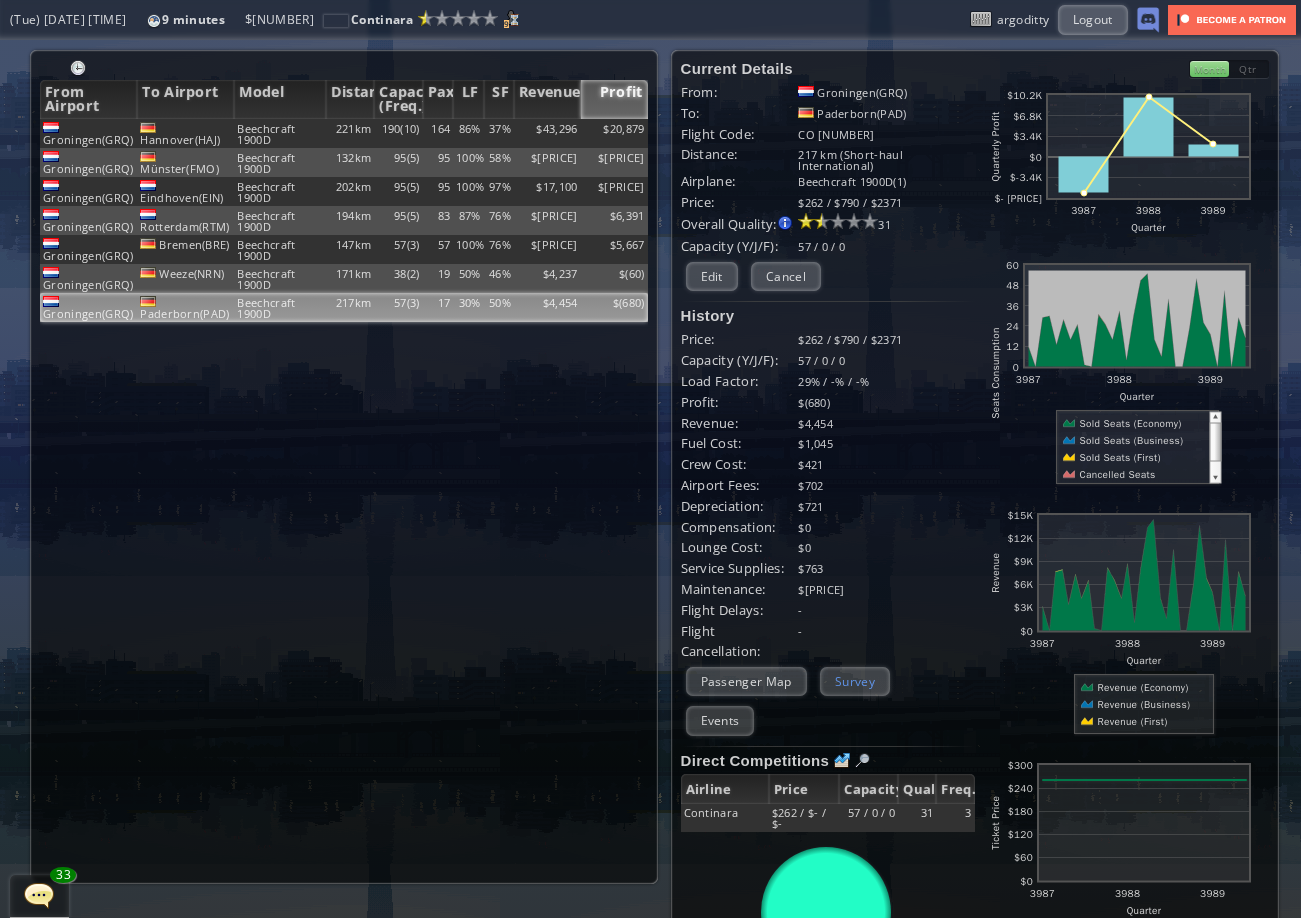 click on "Survey" at bounding box center [855, 681] 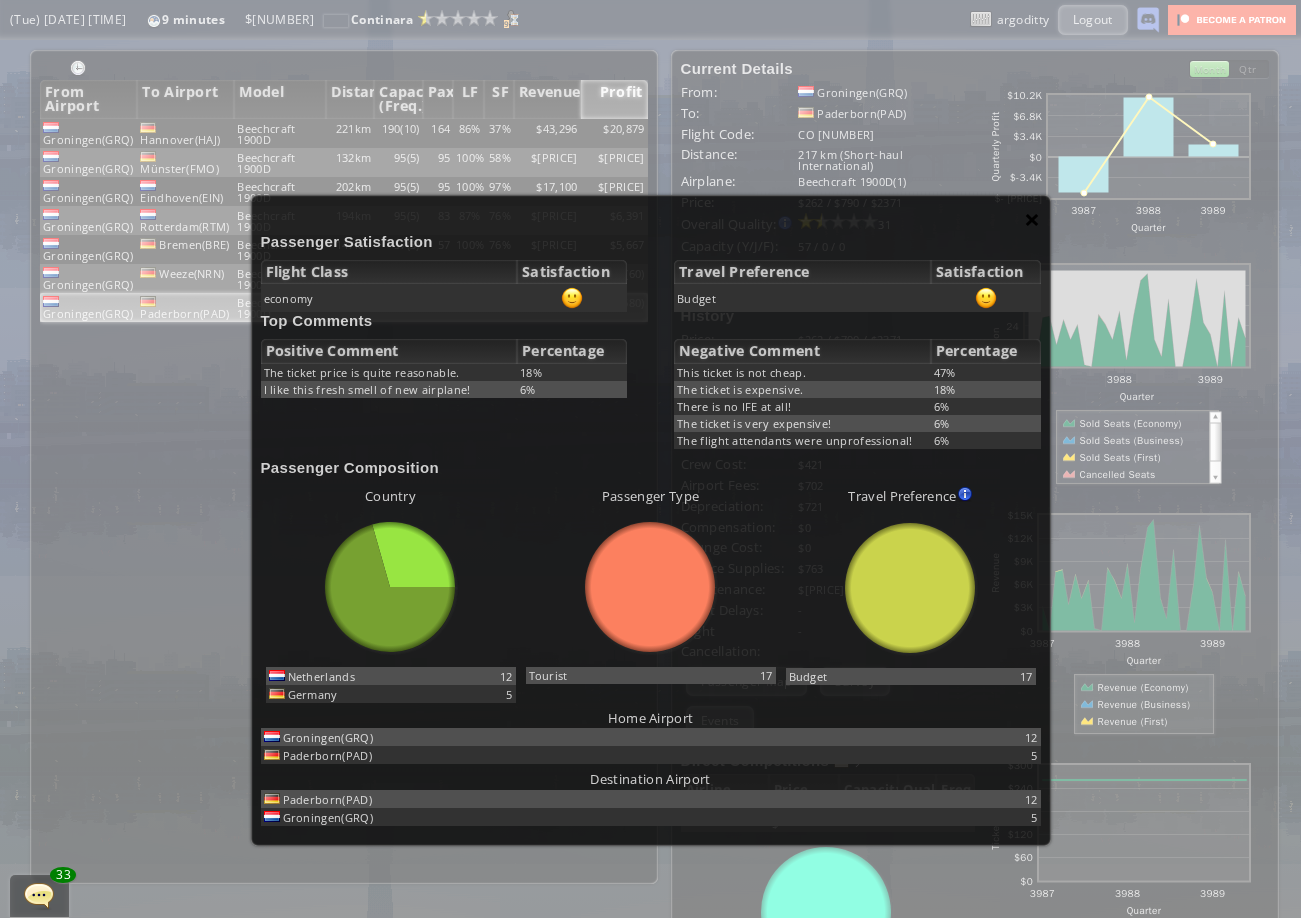 click on "×" at bounding box center (1032, 219) 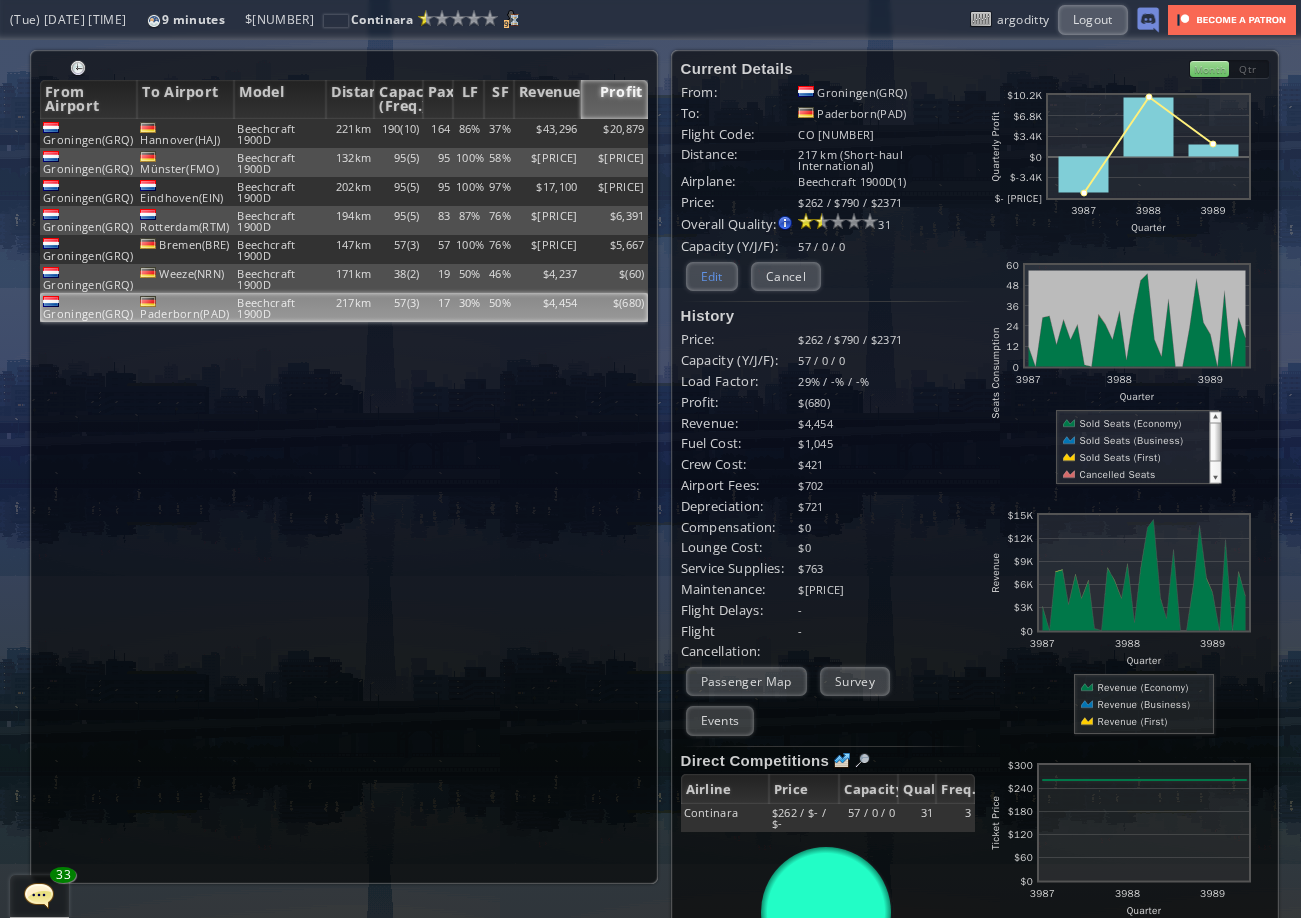 click on "Edit" at bounding box center (712, 276) 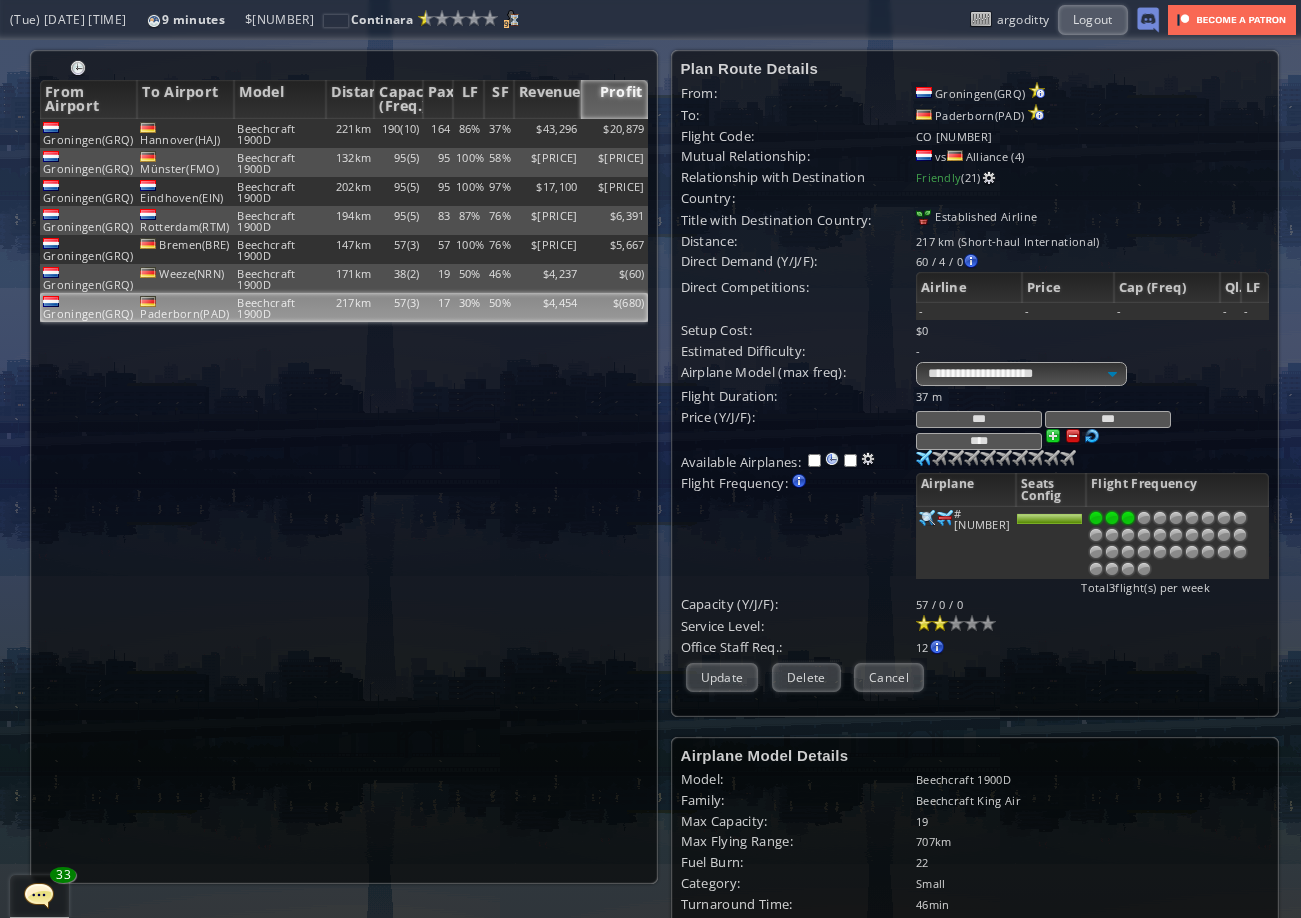 click at bounding box center (1073, 436) 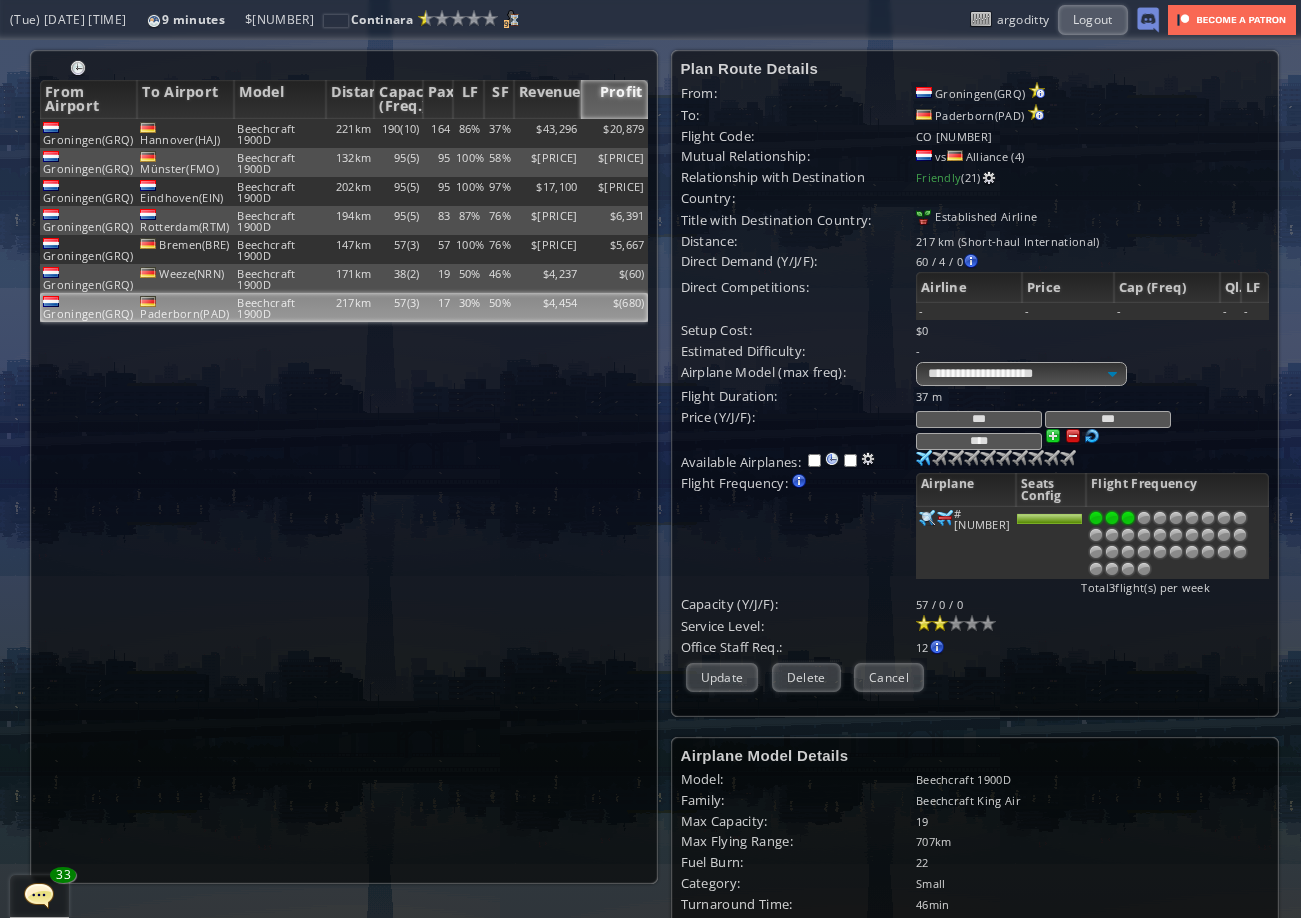 click at bounding box center (1073, 436) 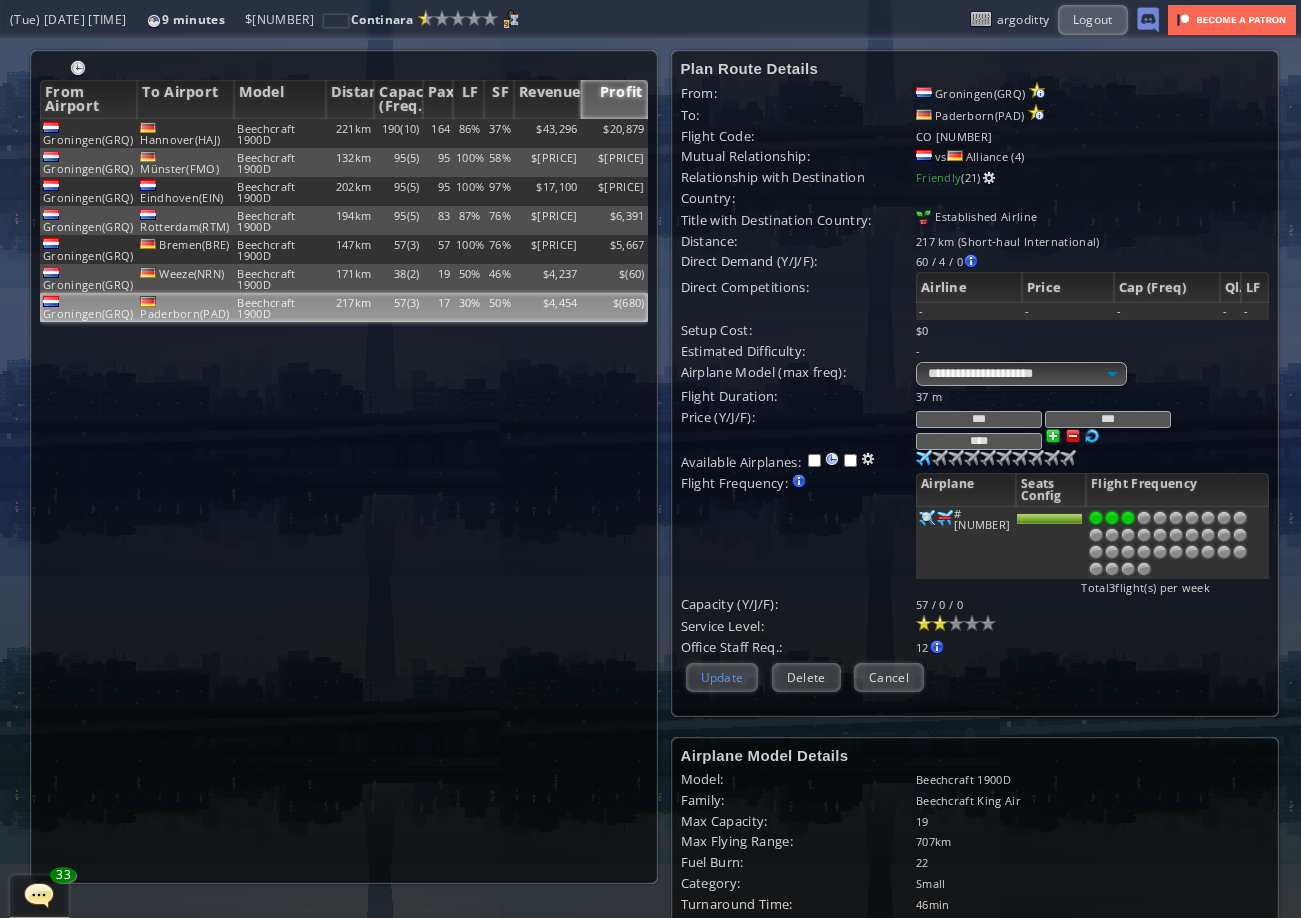 click on "Update" at bounding box center (722, 677) 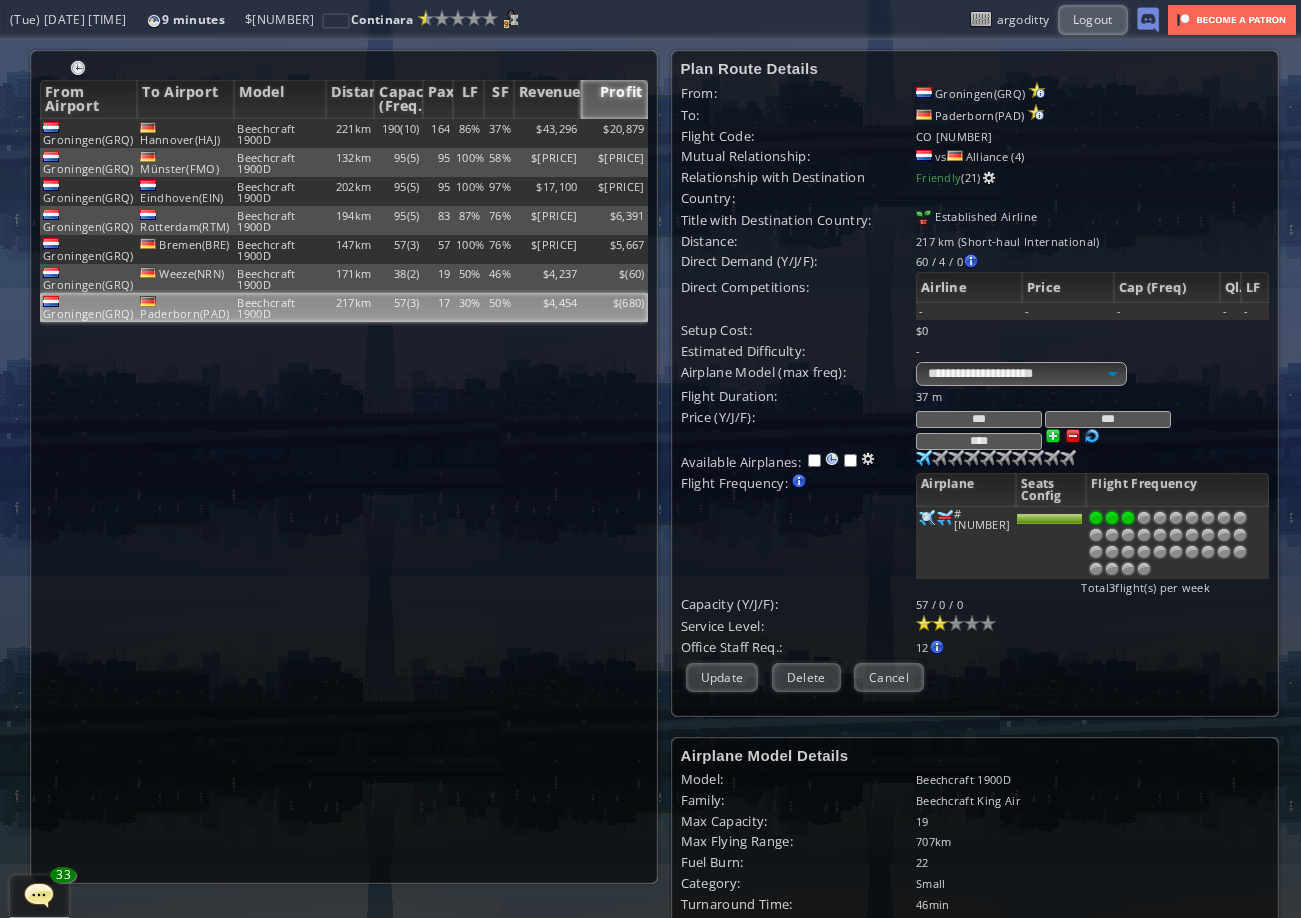 scroll, scrollTop: 0, scrollLeft: 0, axis: both 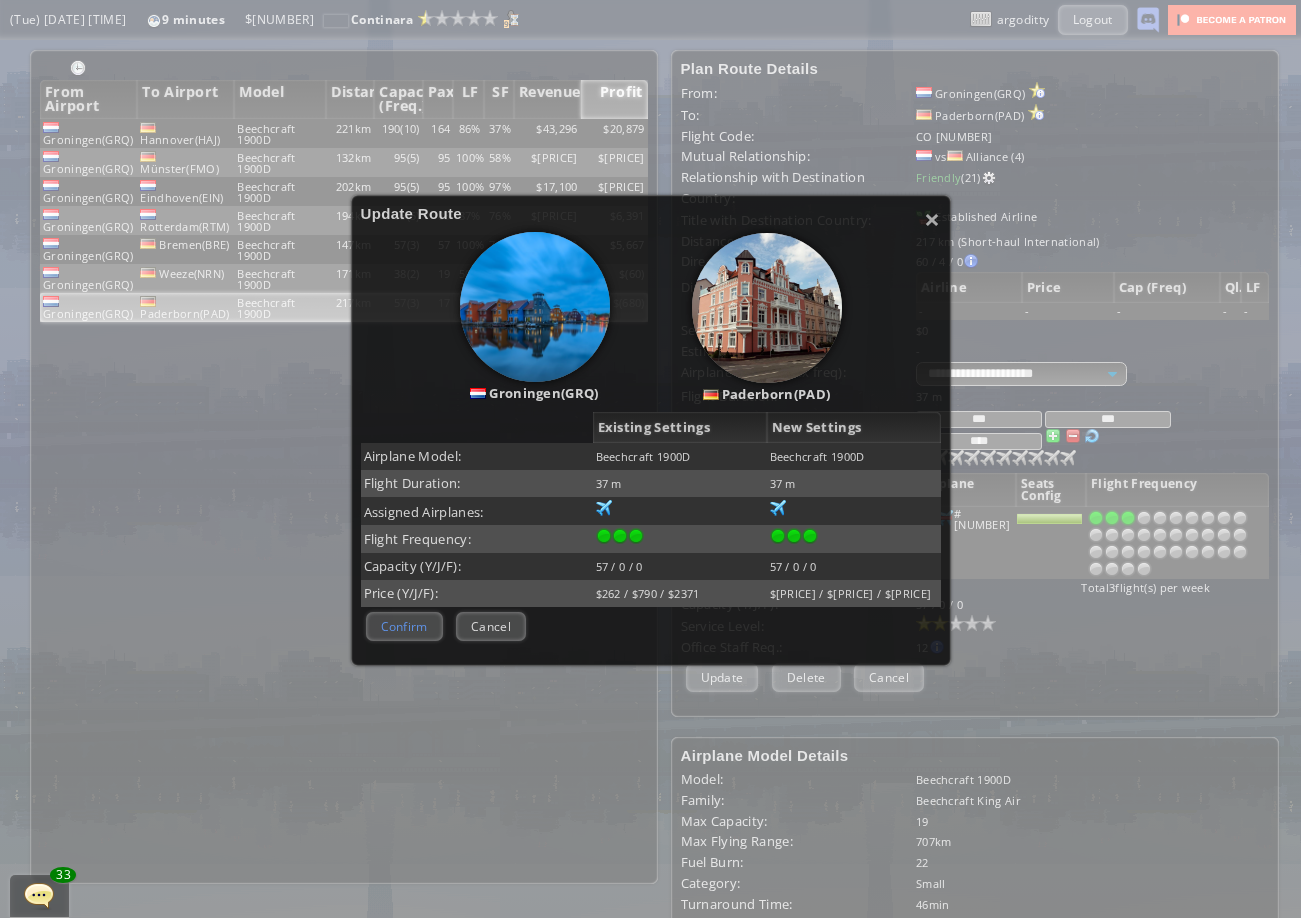 click on "Confirm" at bounding box center [404, 626] 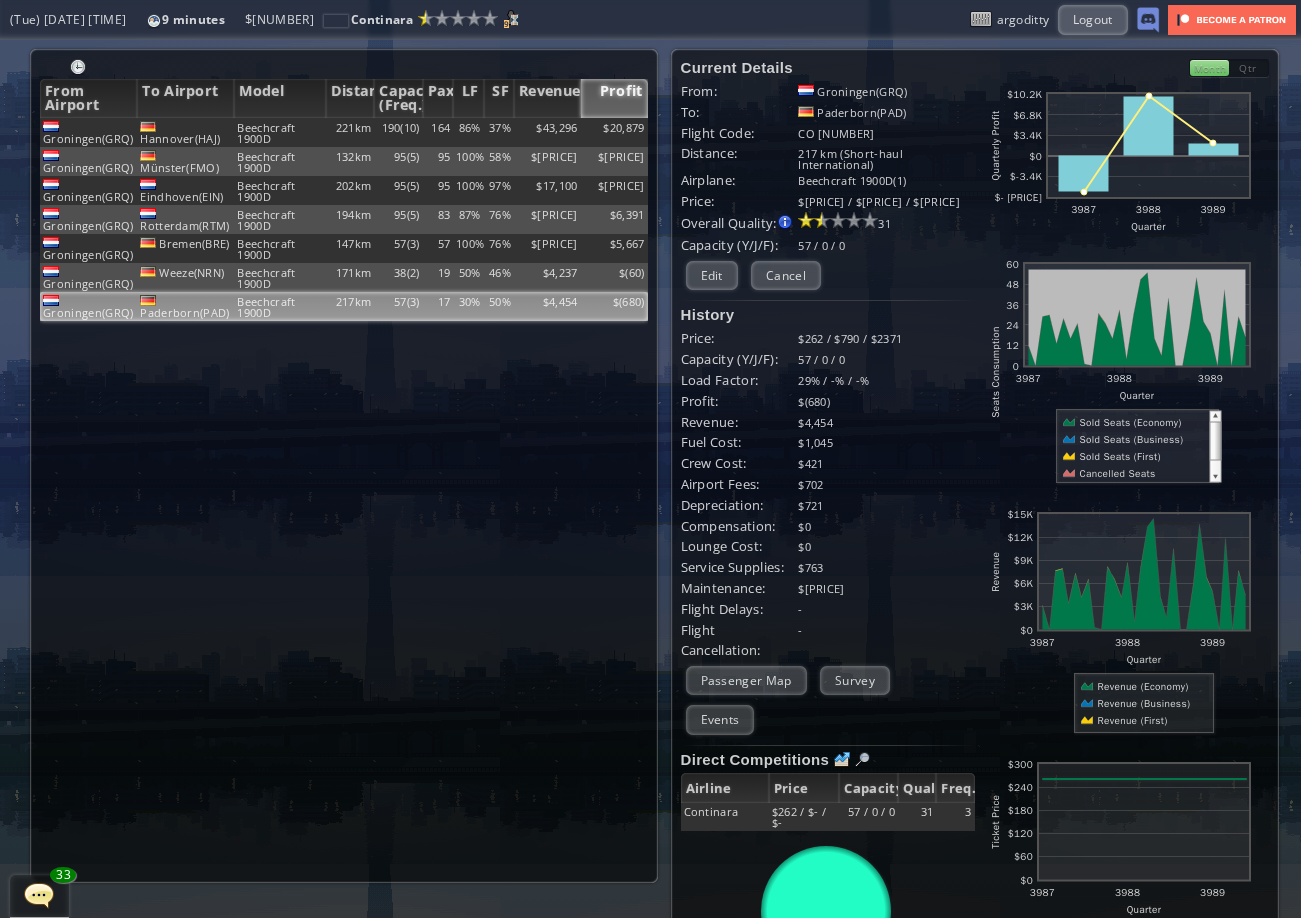 scroll, scrollTop: 0, scrollLeft: 0, axis: both 